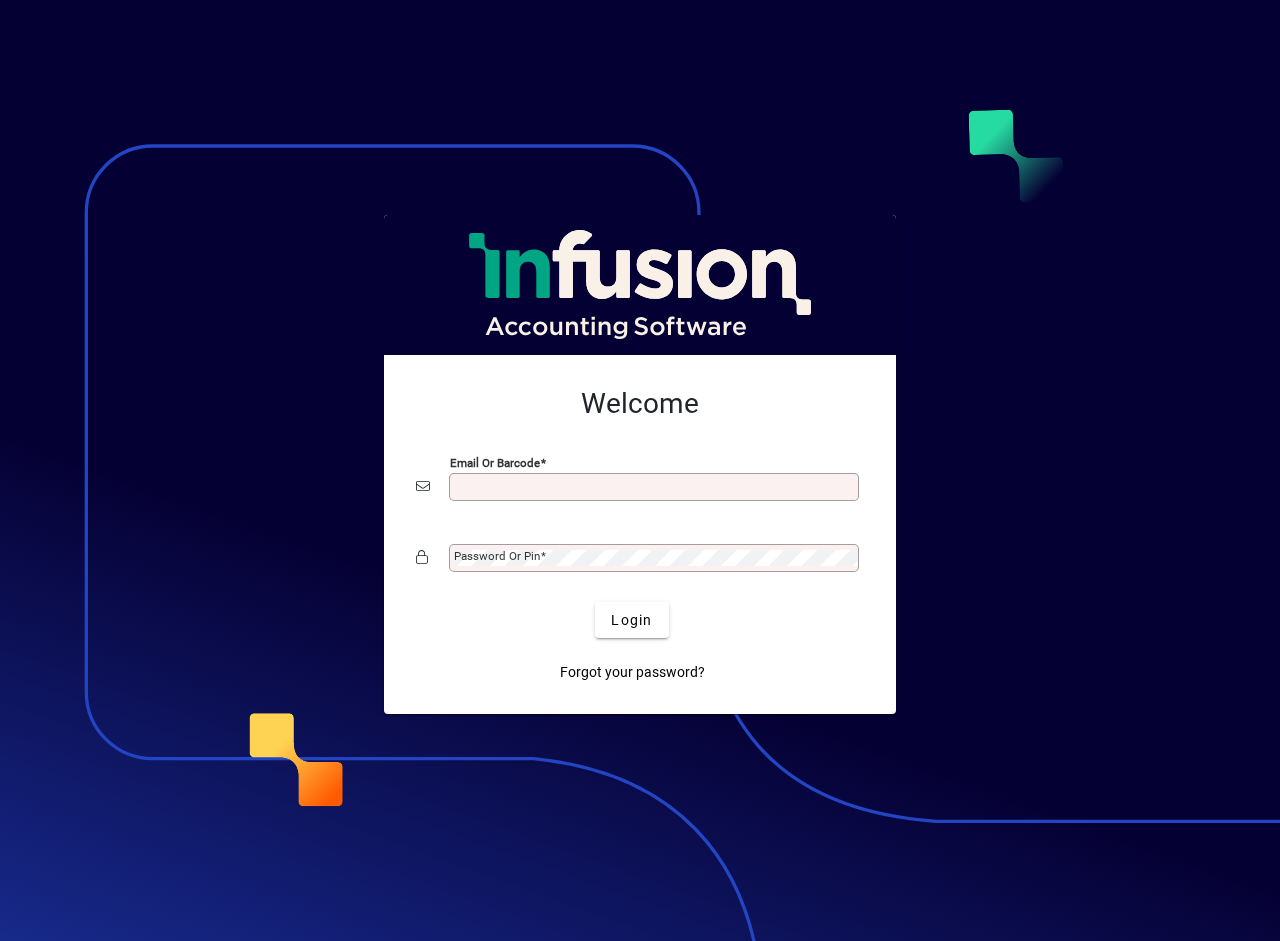 click on "Email or Barcode" at bounding box center (656, 487) 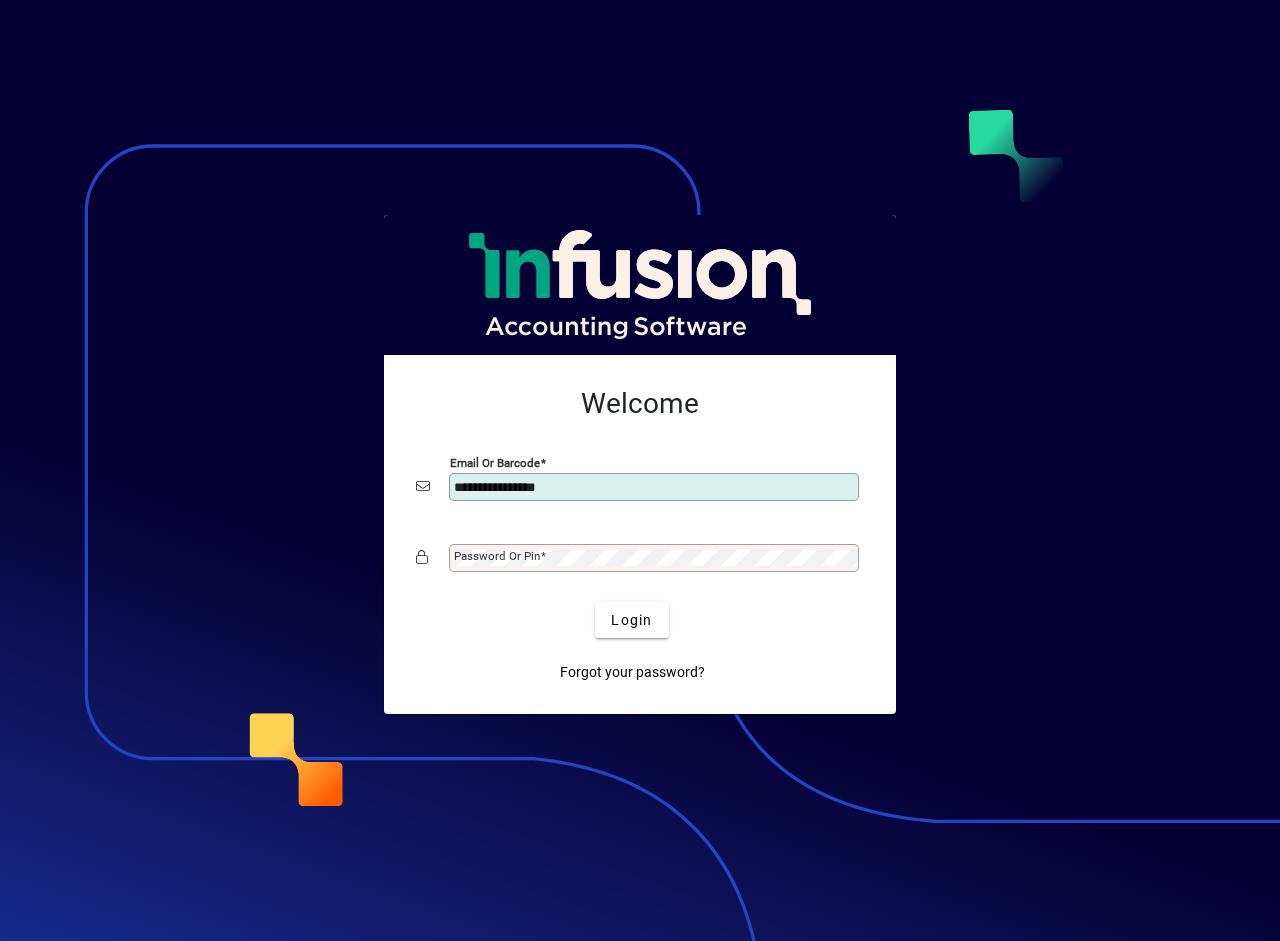 type on "**********" 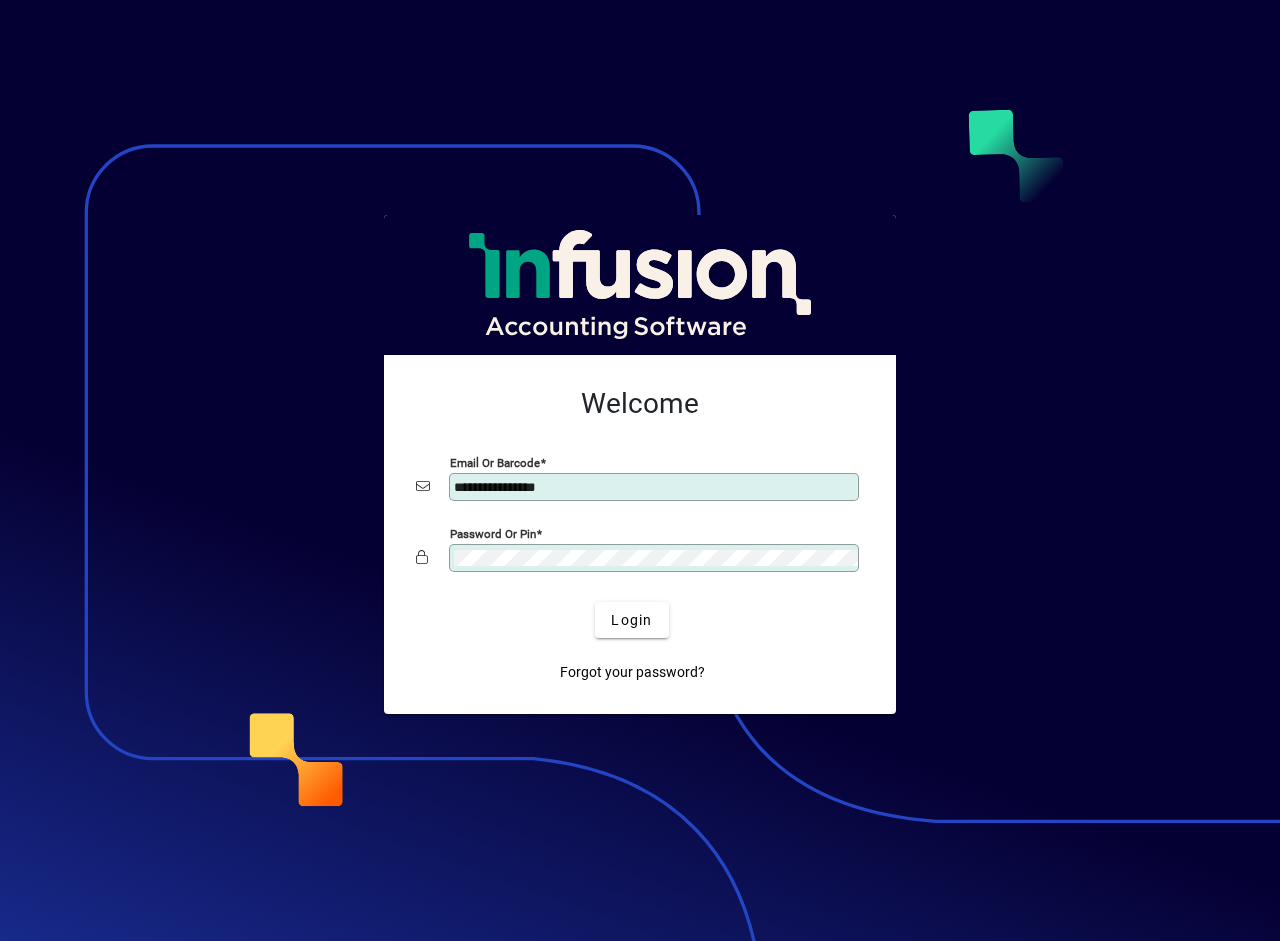click on "Login" 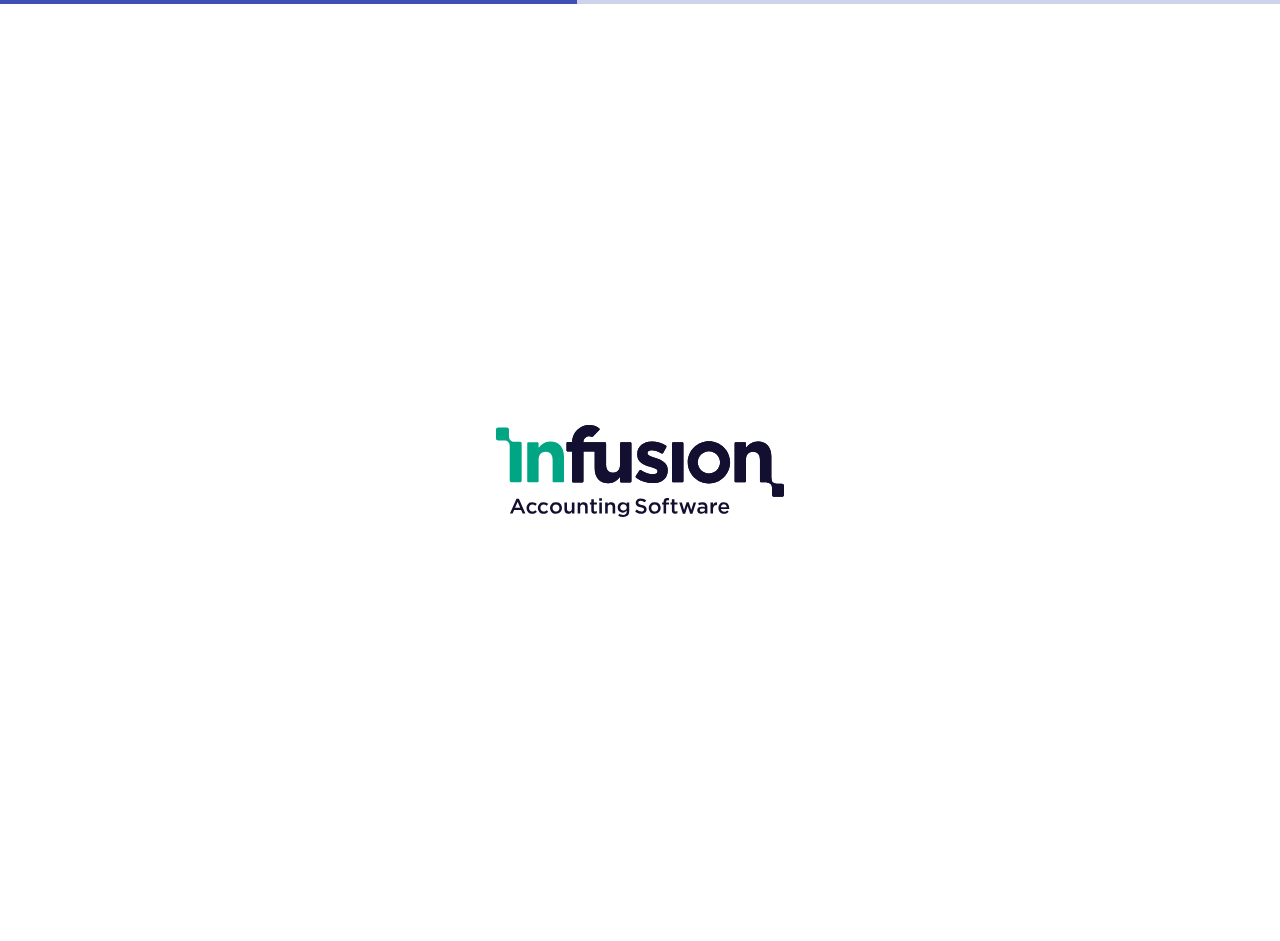 scroll, scrollTop: 0, scrollLeft: 0, axis: both 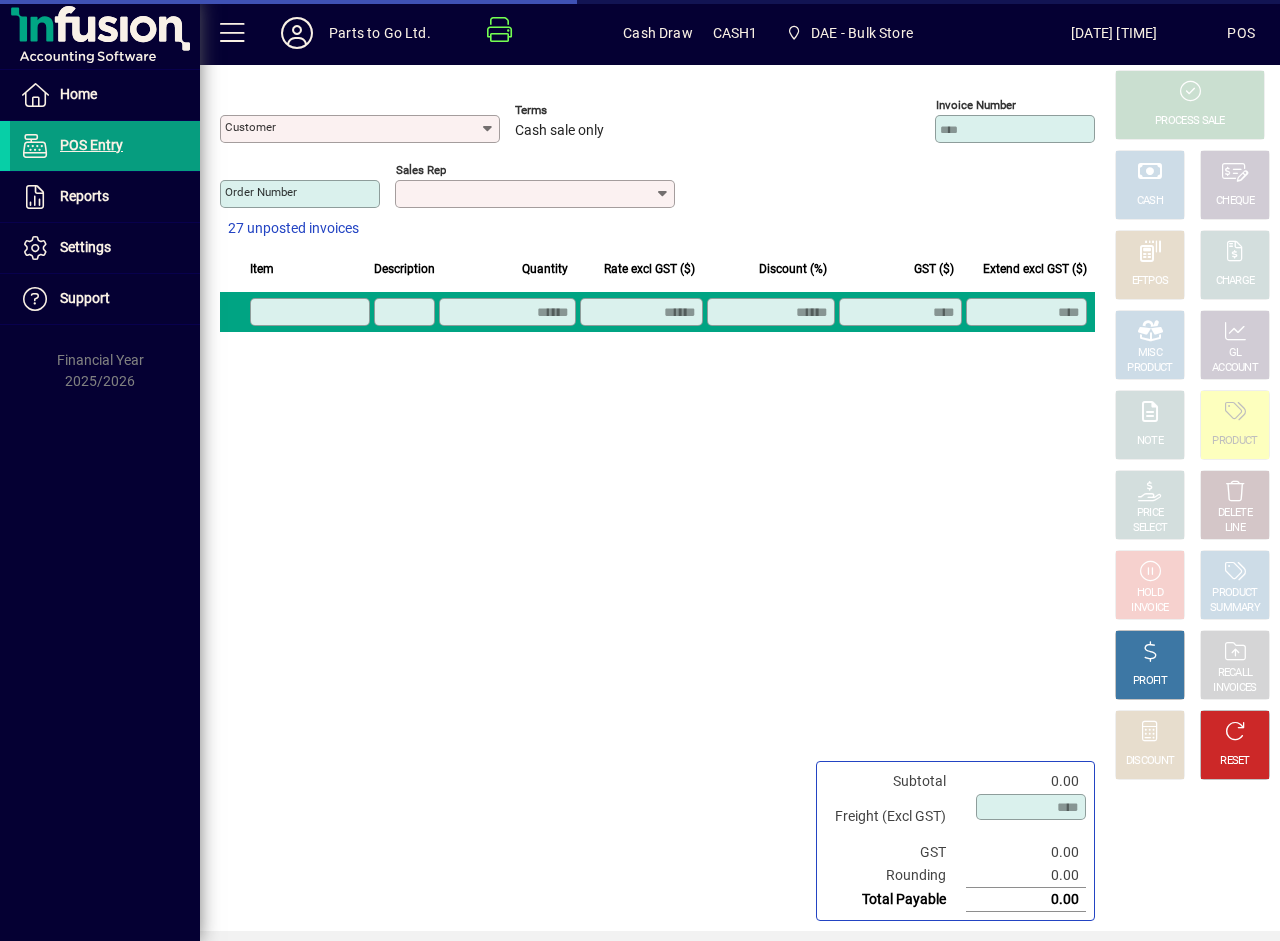 type on "**********" 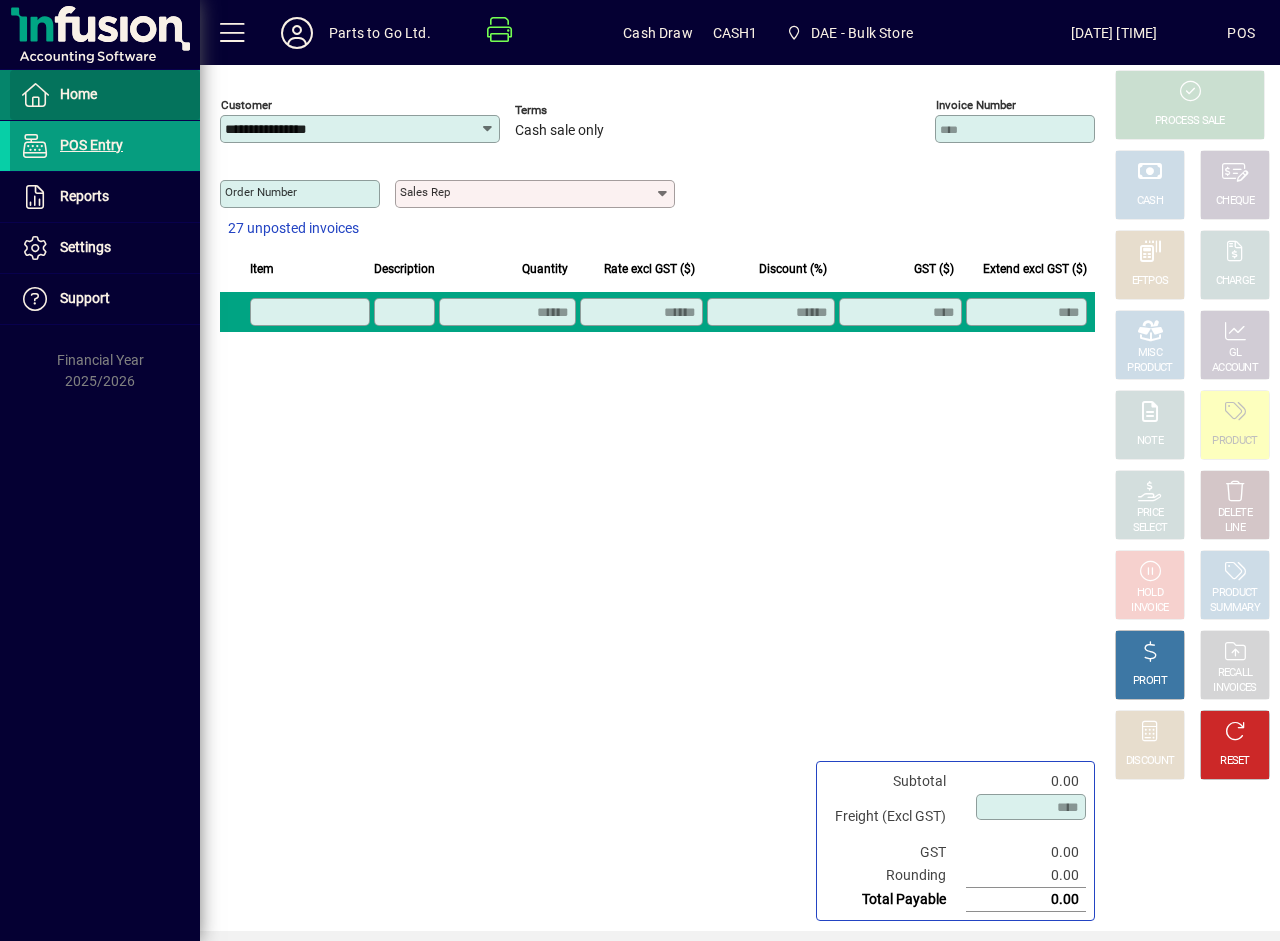 click on "Home" at bounding box center (78, 94) 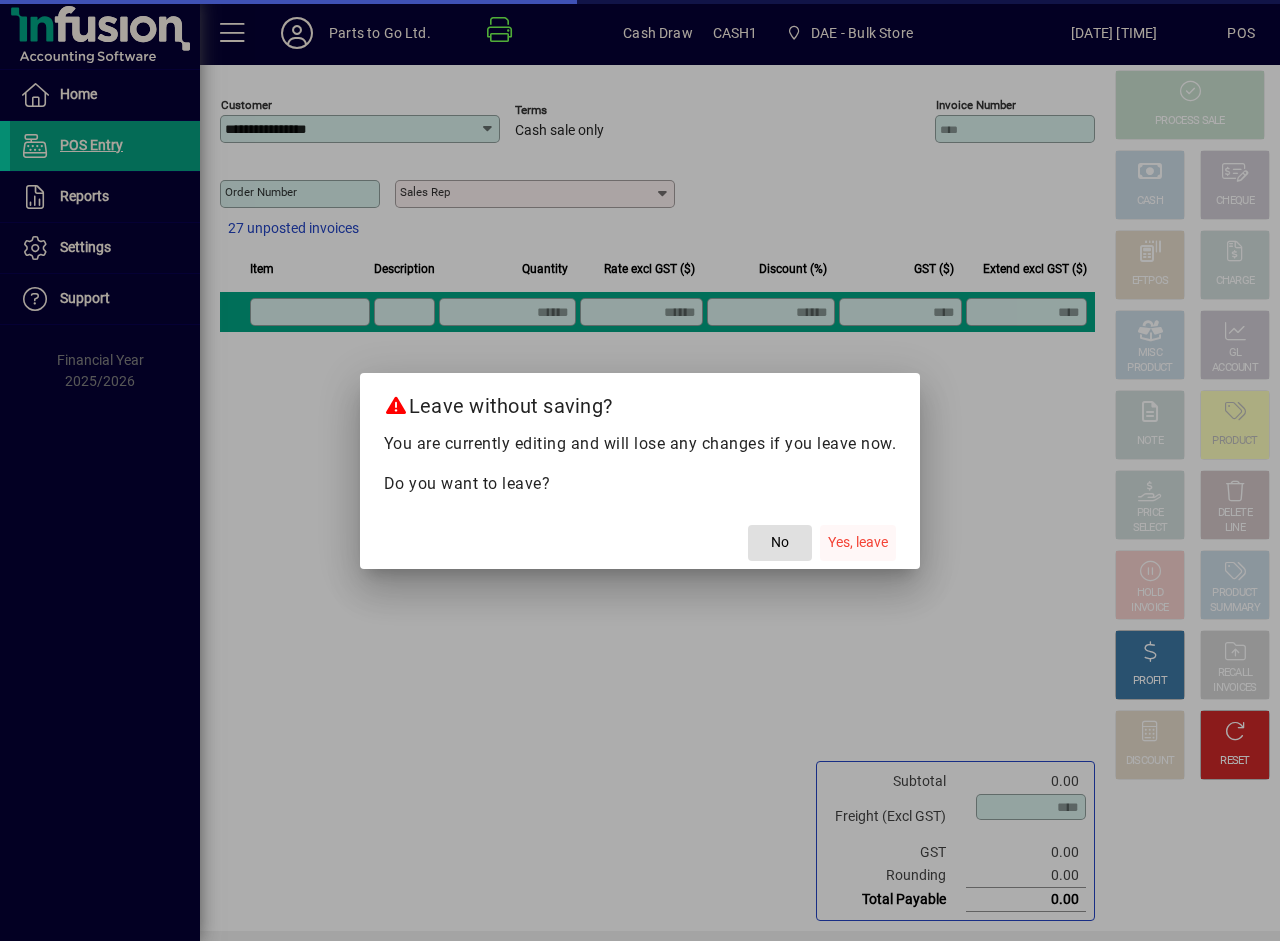click on "Yes, leave" 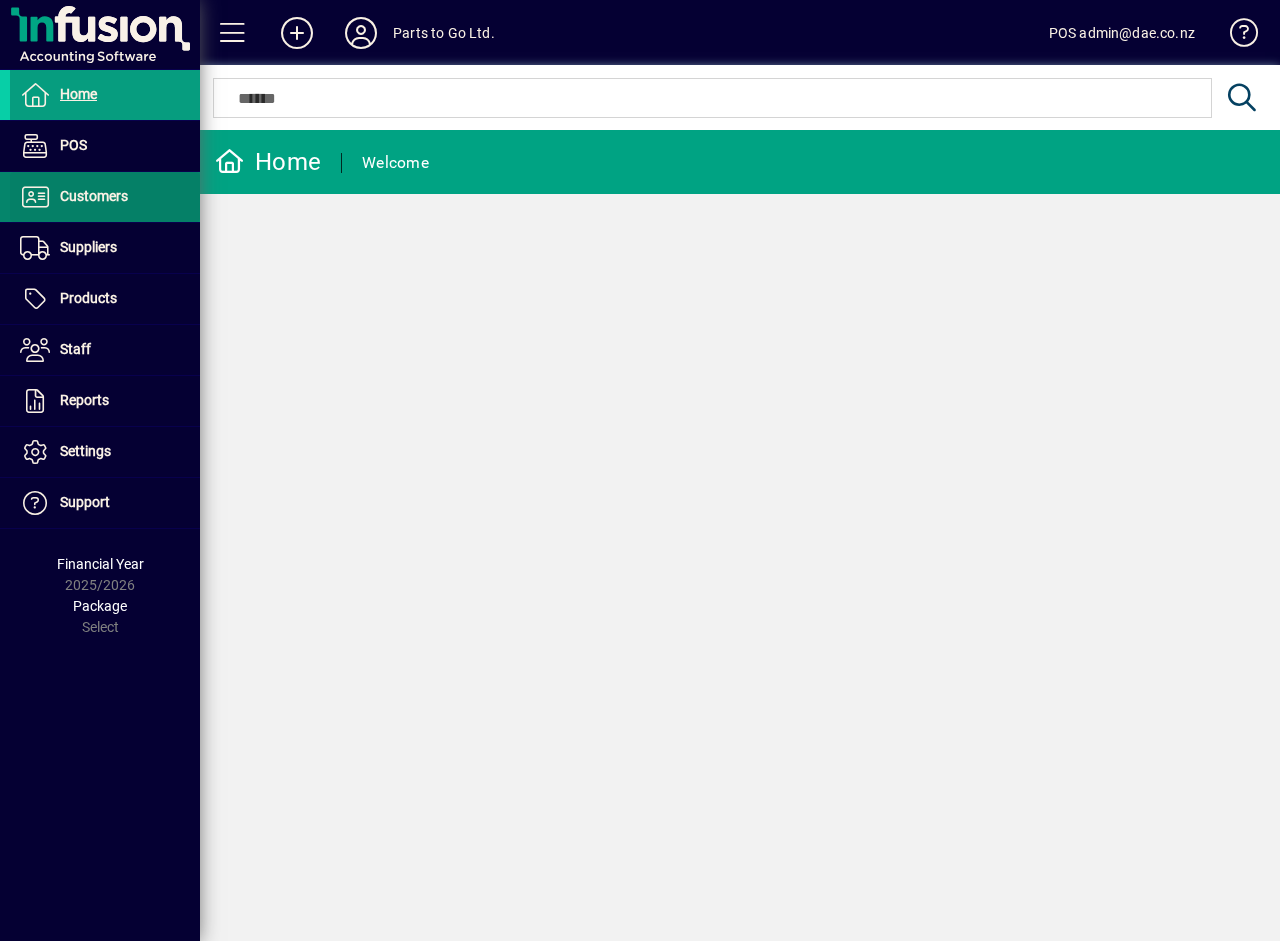 click on "Customers" at bounding box center (69, 197) 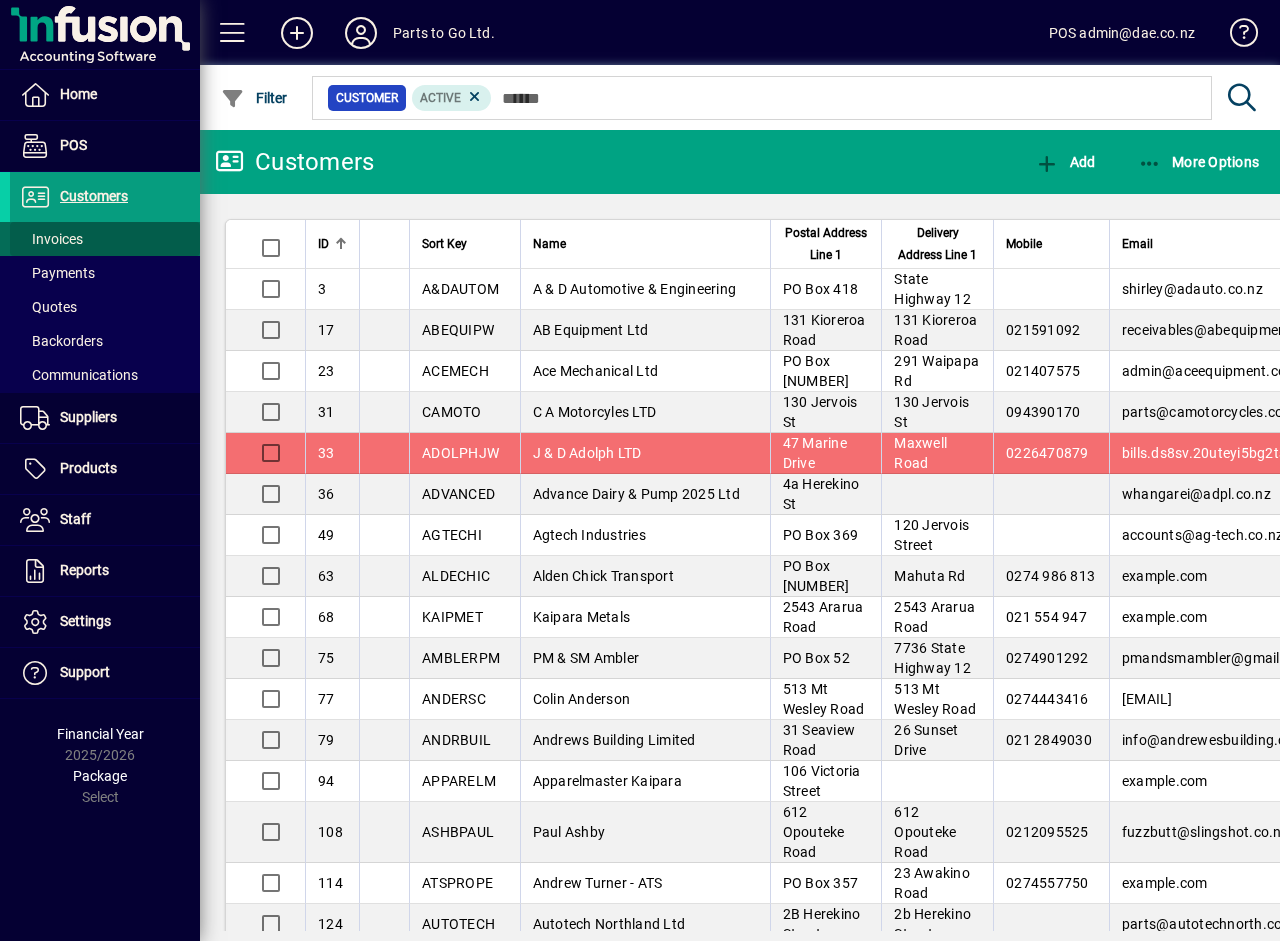 click on "Invoices" at bounding box center (51, 239) 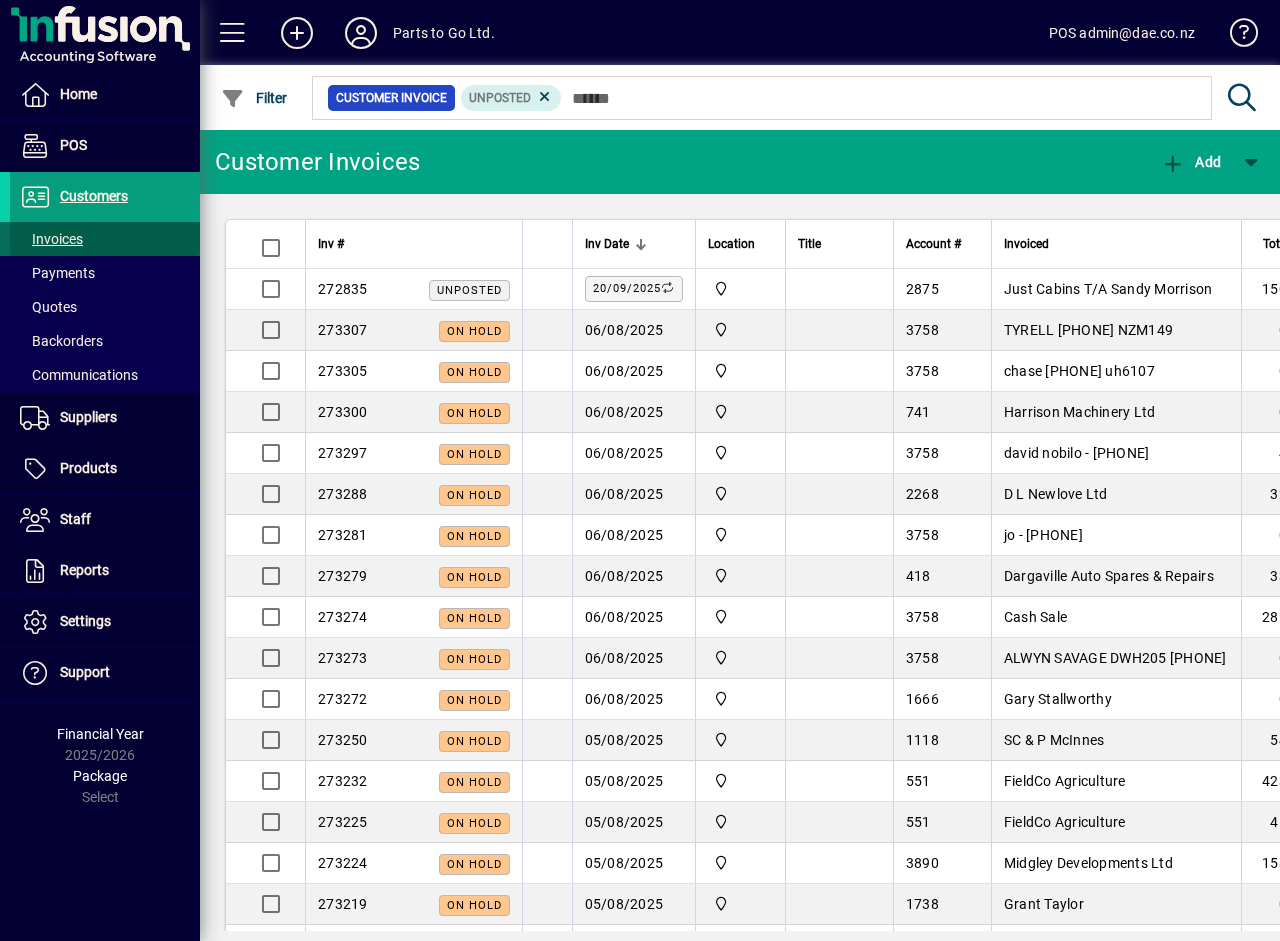 click on "Invoices" at bounding box center [51, 239] 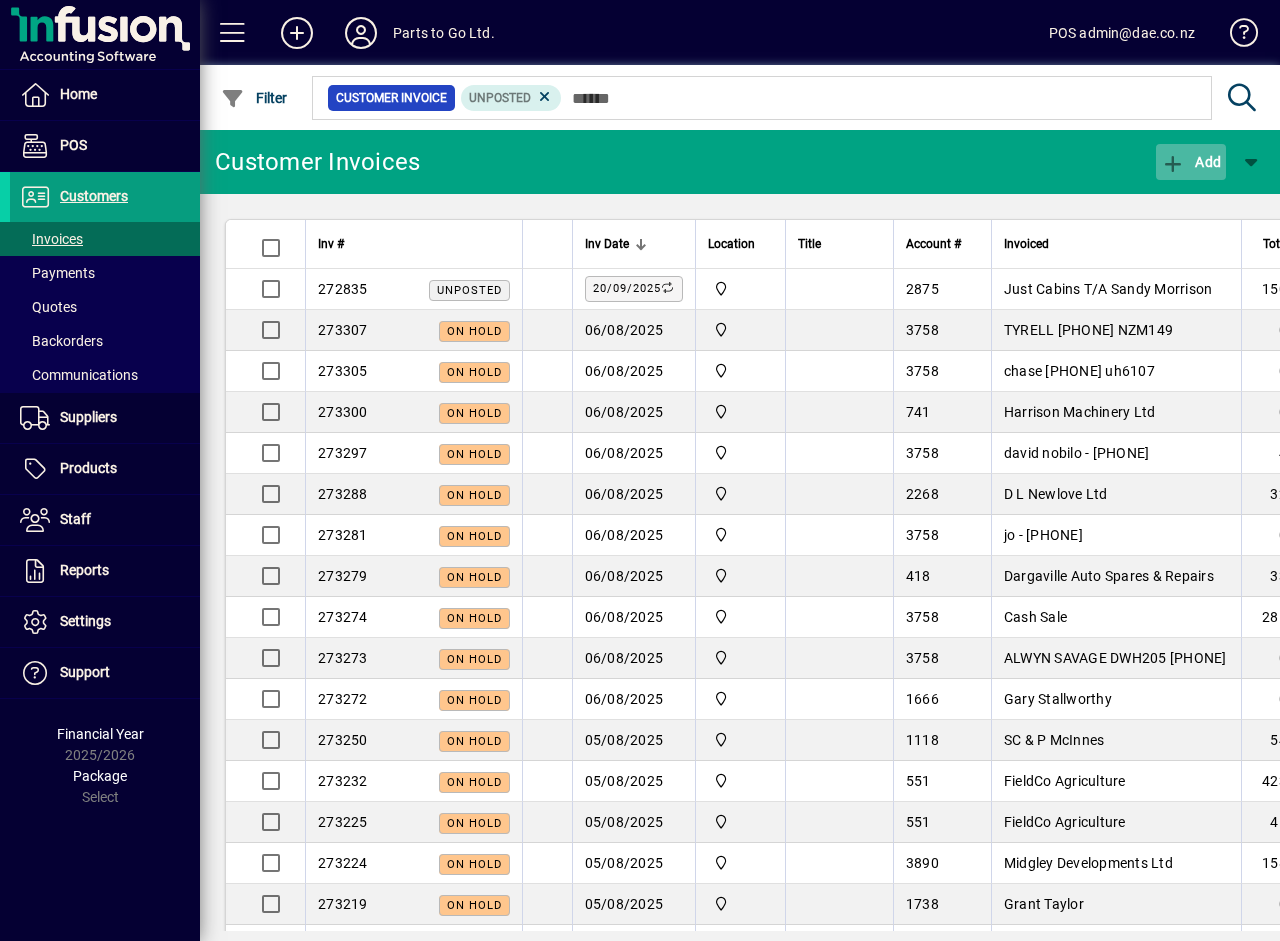 click on "Add" 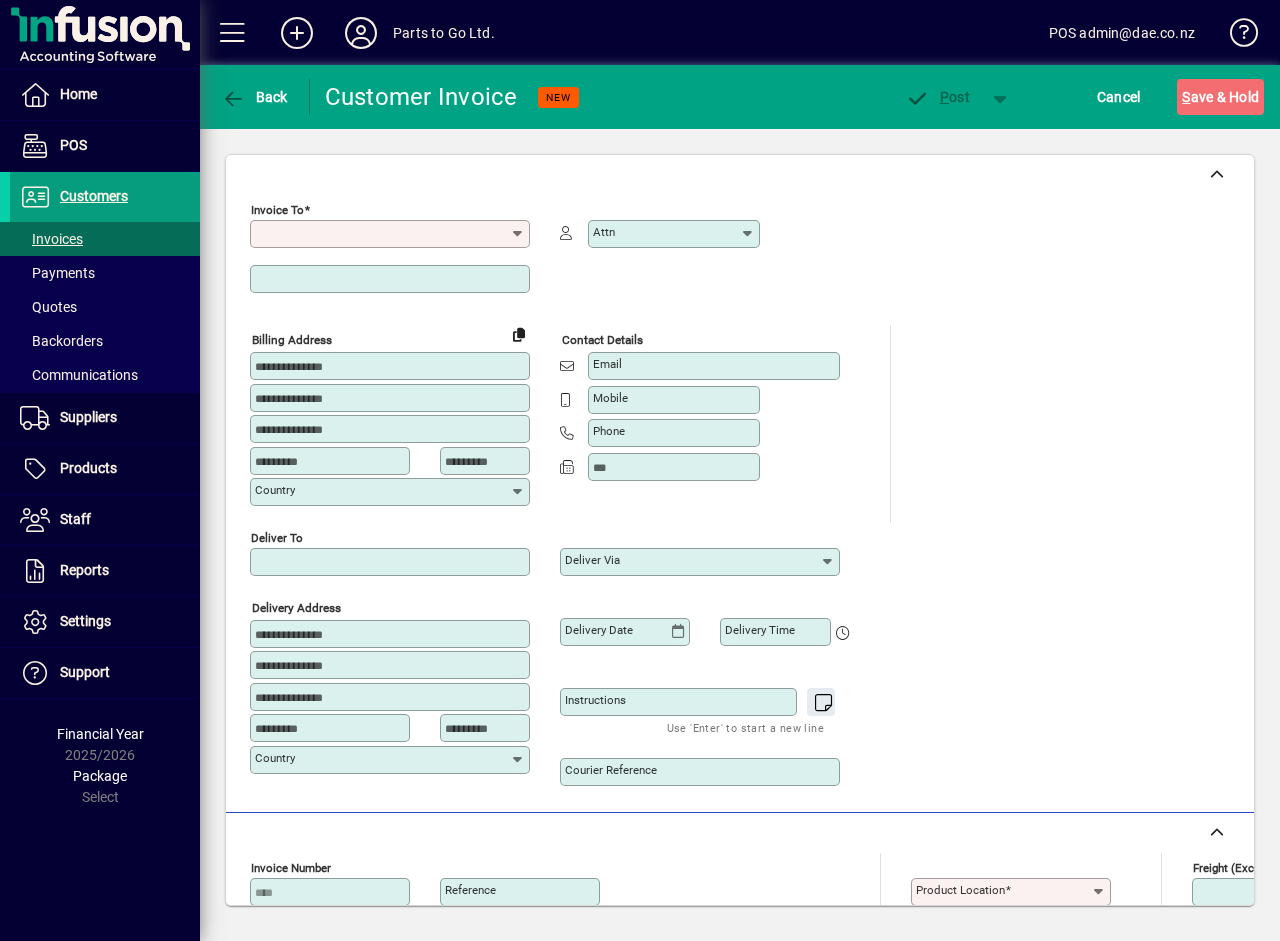 click 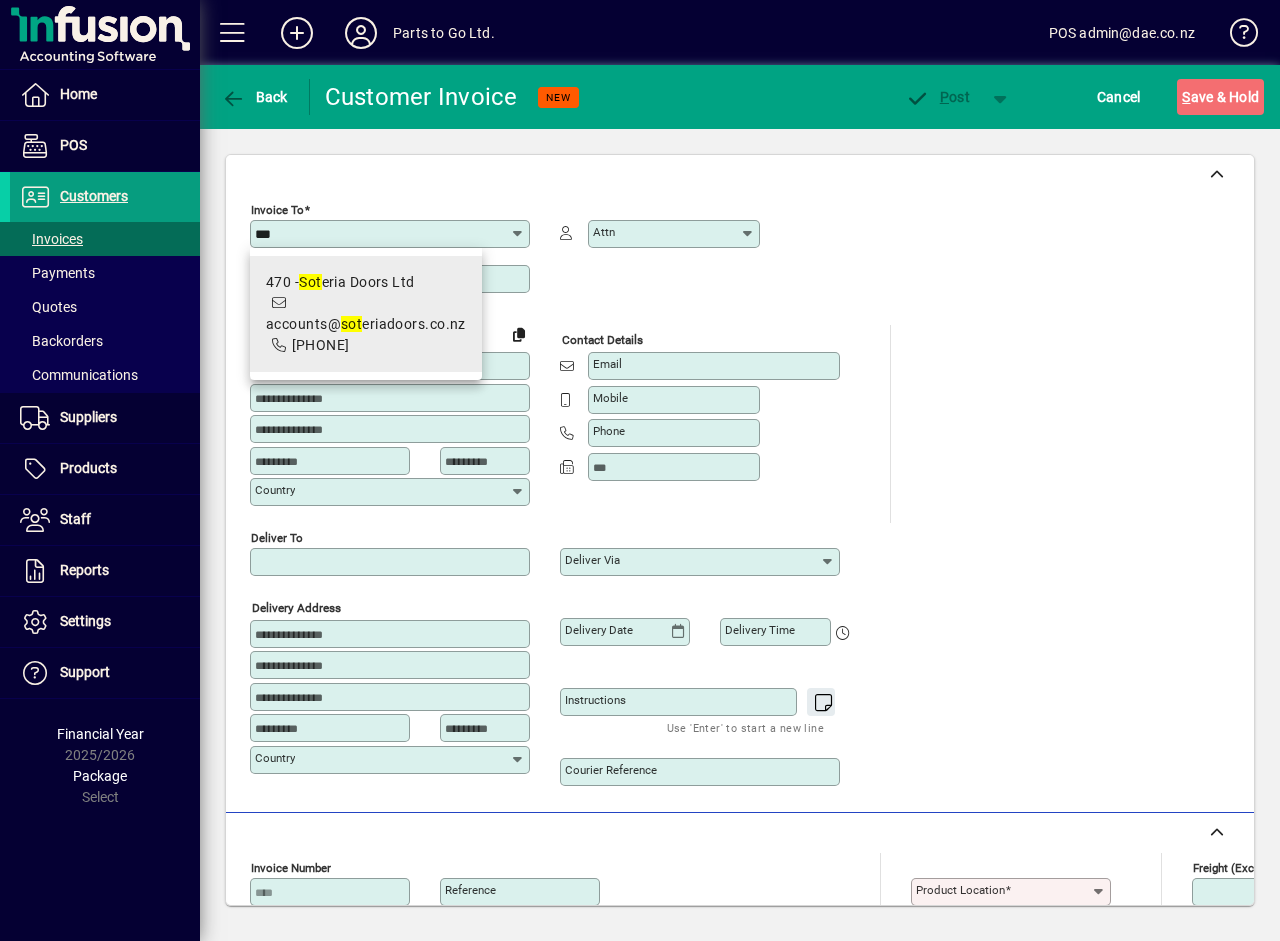 click on "[NUMBER] - Sot eria Doors Ltd [EMAIL] [PHONE]" at bounding box center [366, 314] 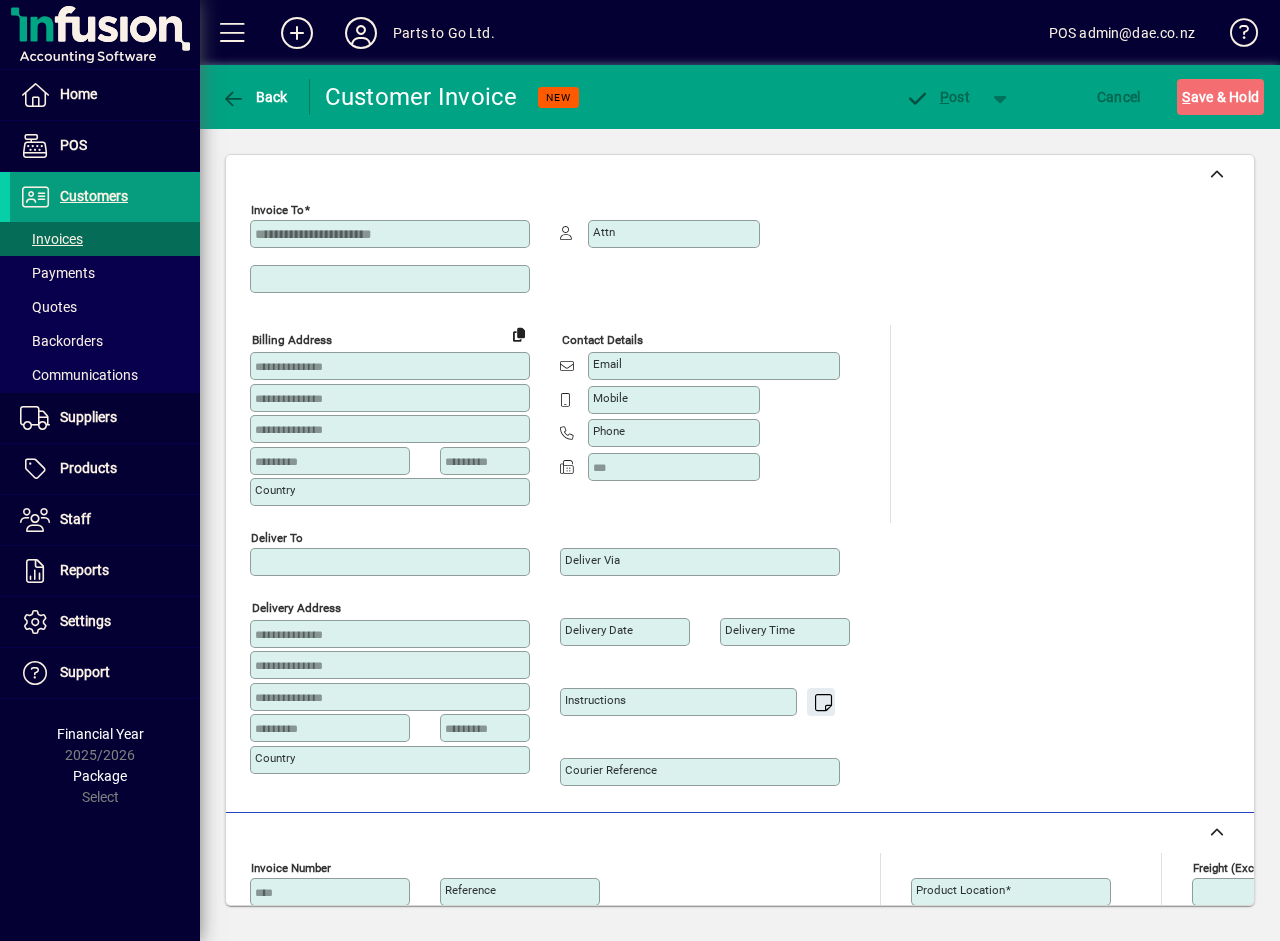 type on "**********" 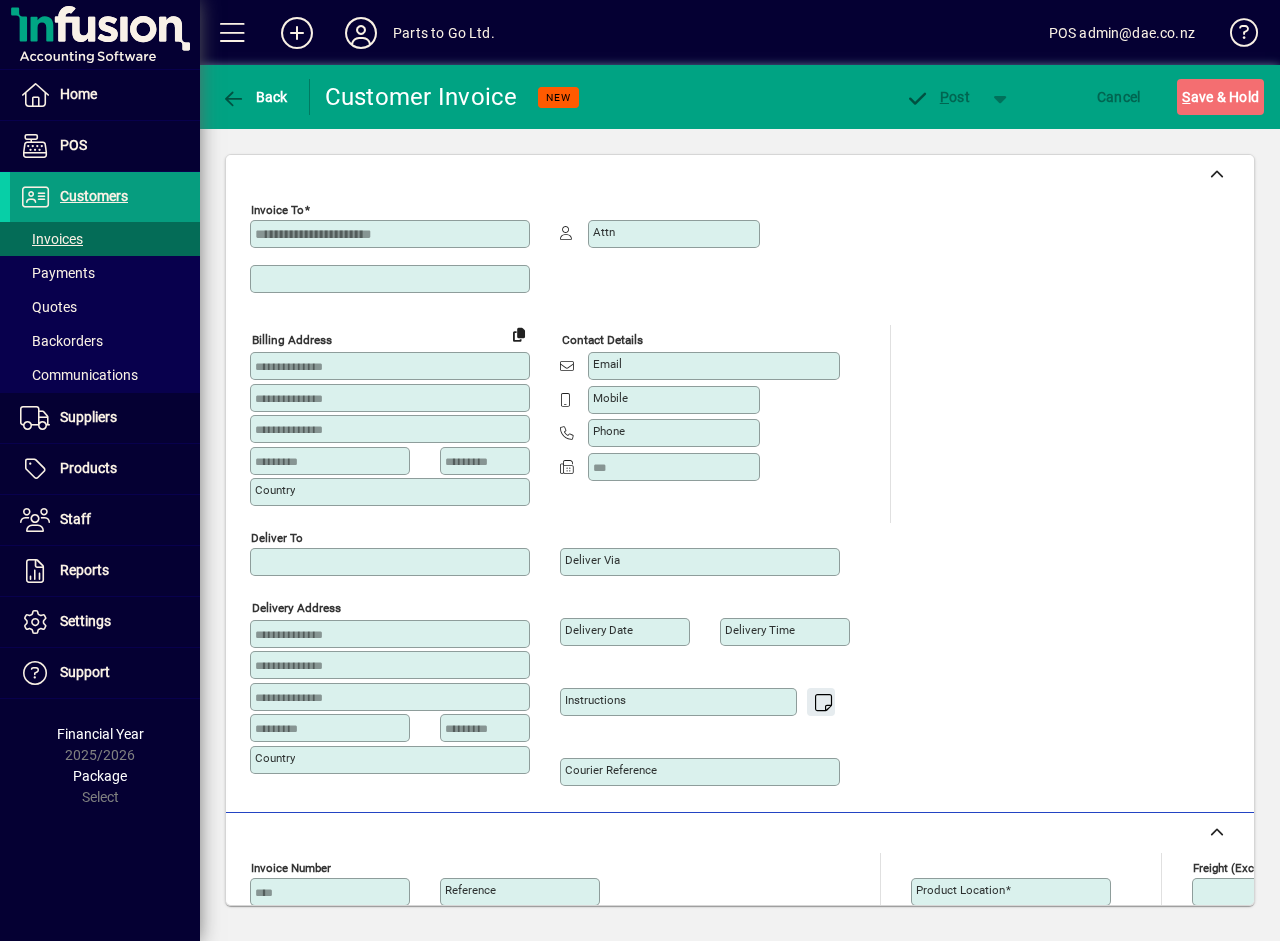 type on "**********" 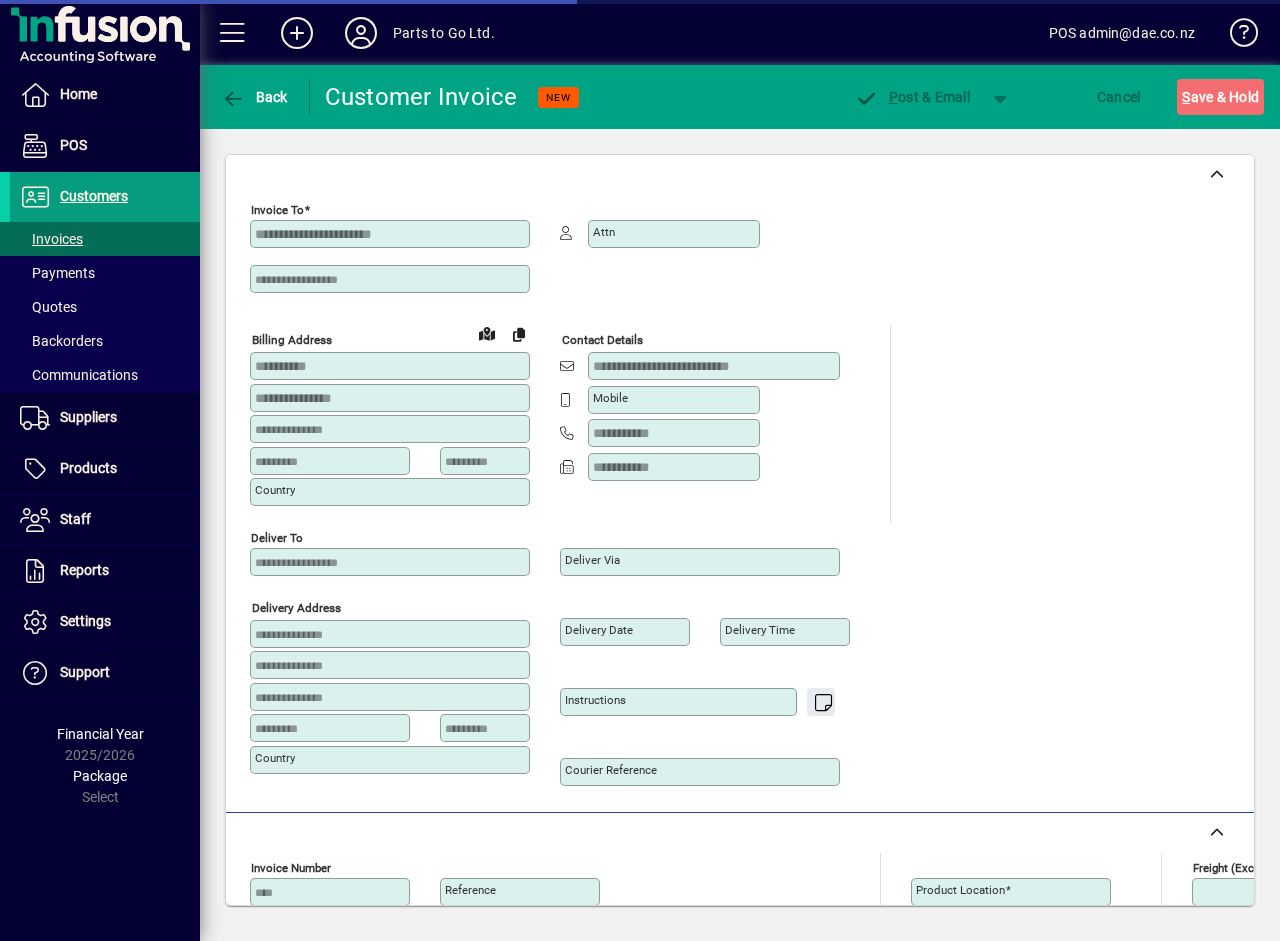 type on "**********" 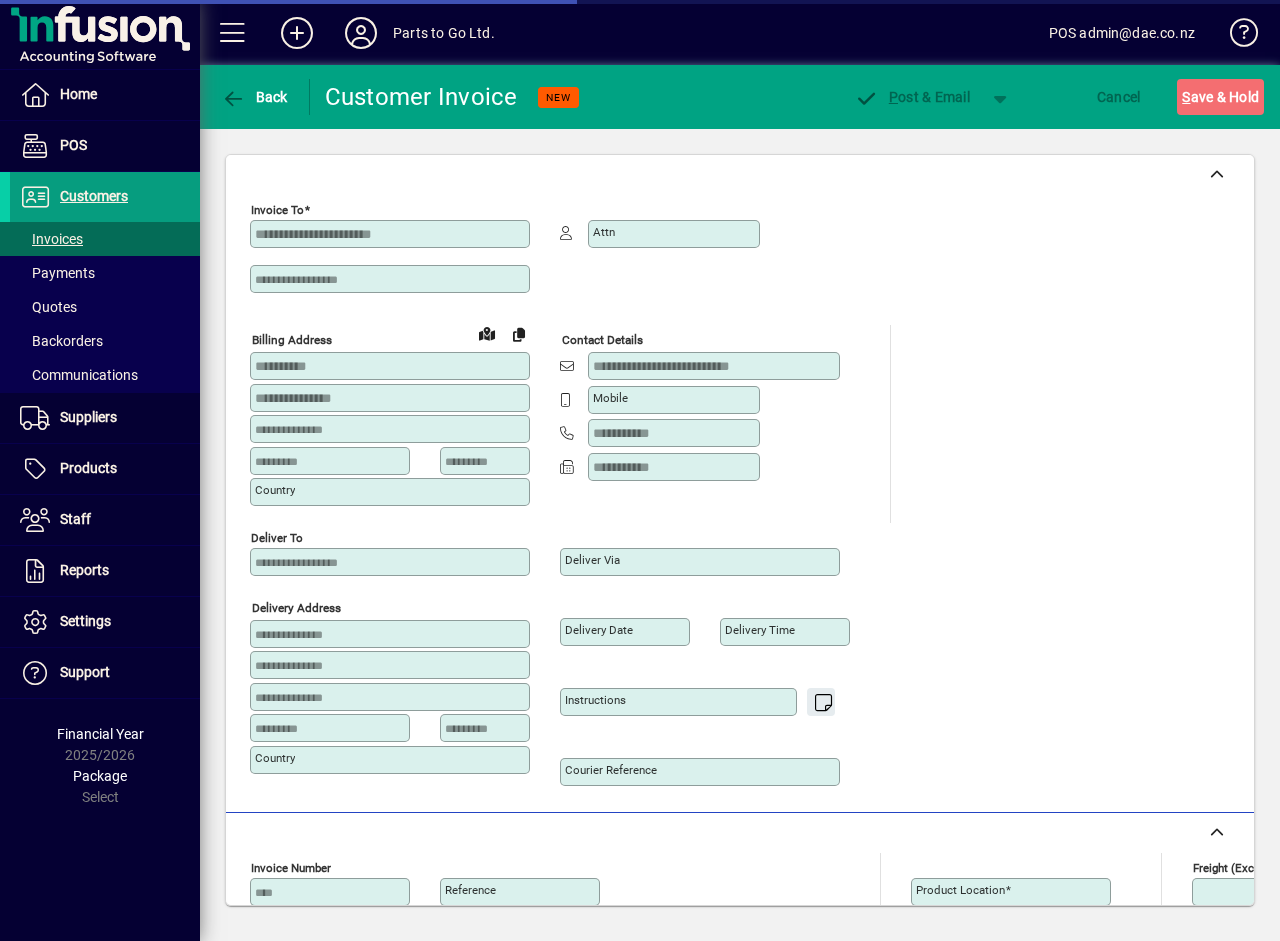 type on "**********" 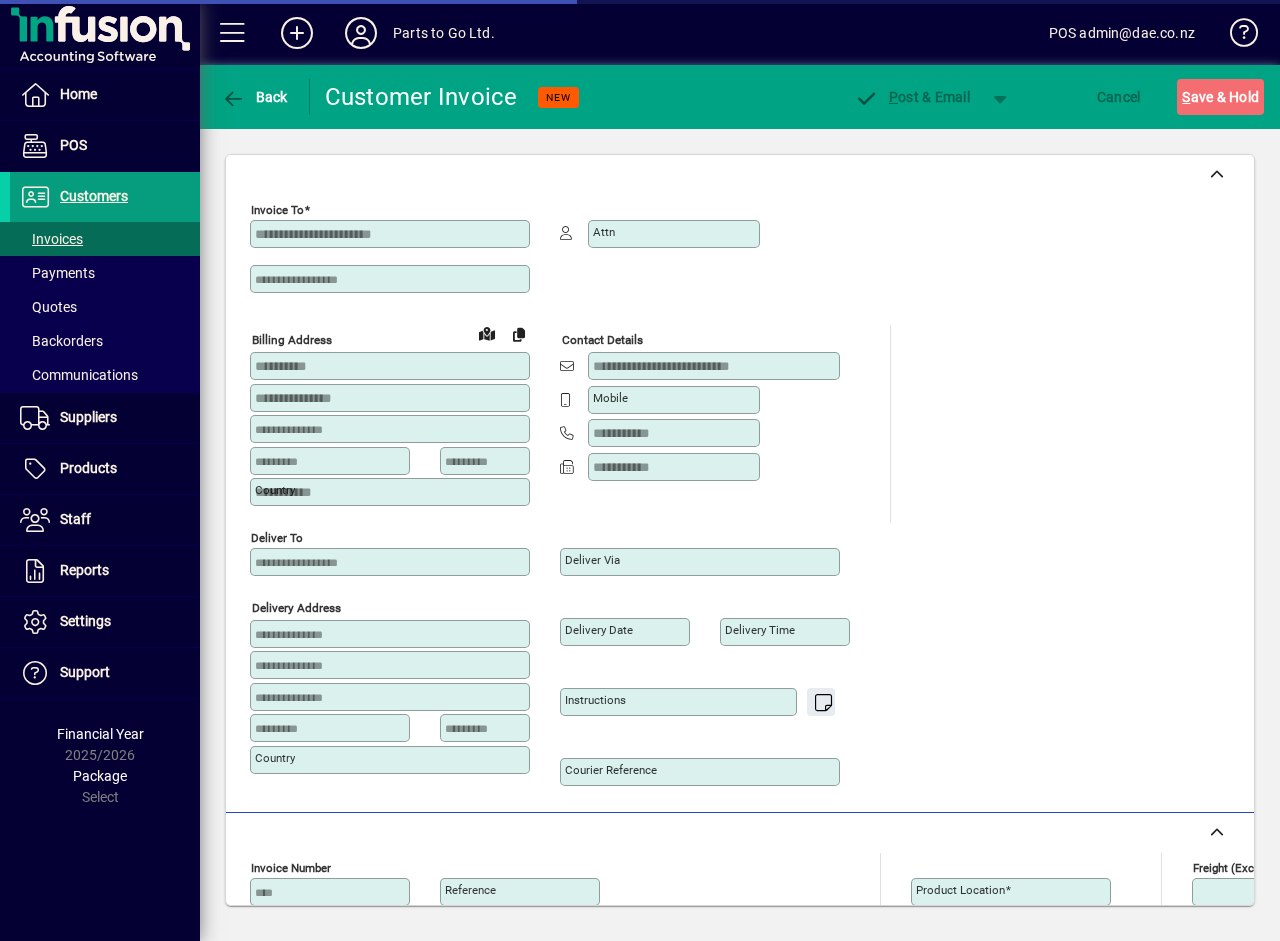 type on "**********" 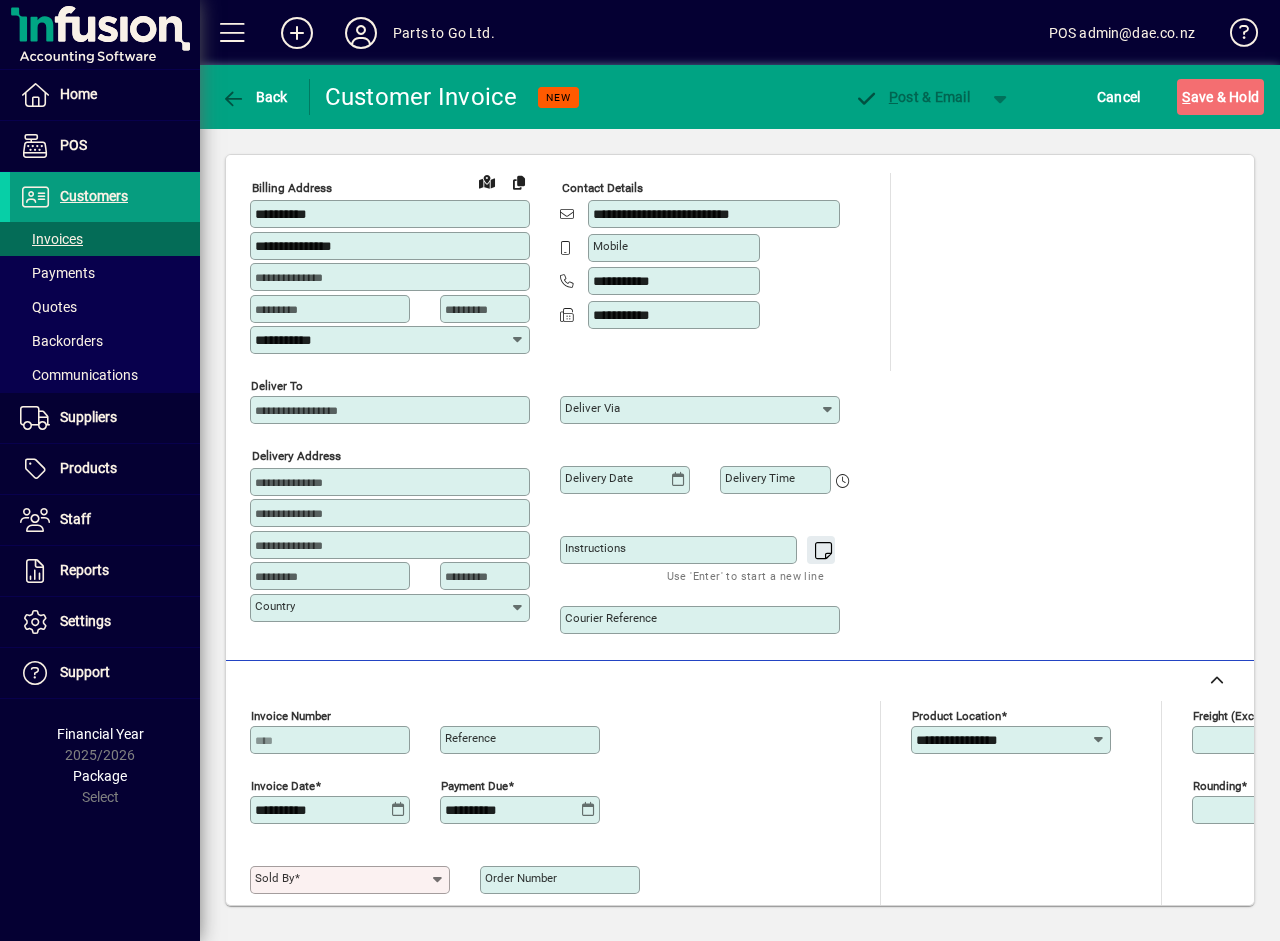 scroll, scrollTop: 500, scrollLeft: 0, axis: vertical 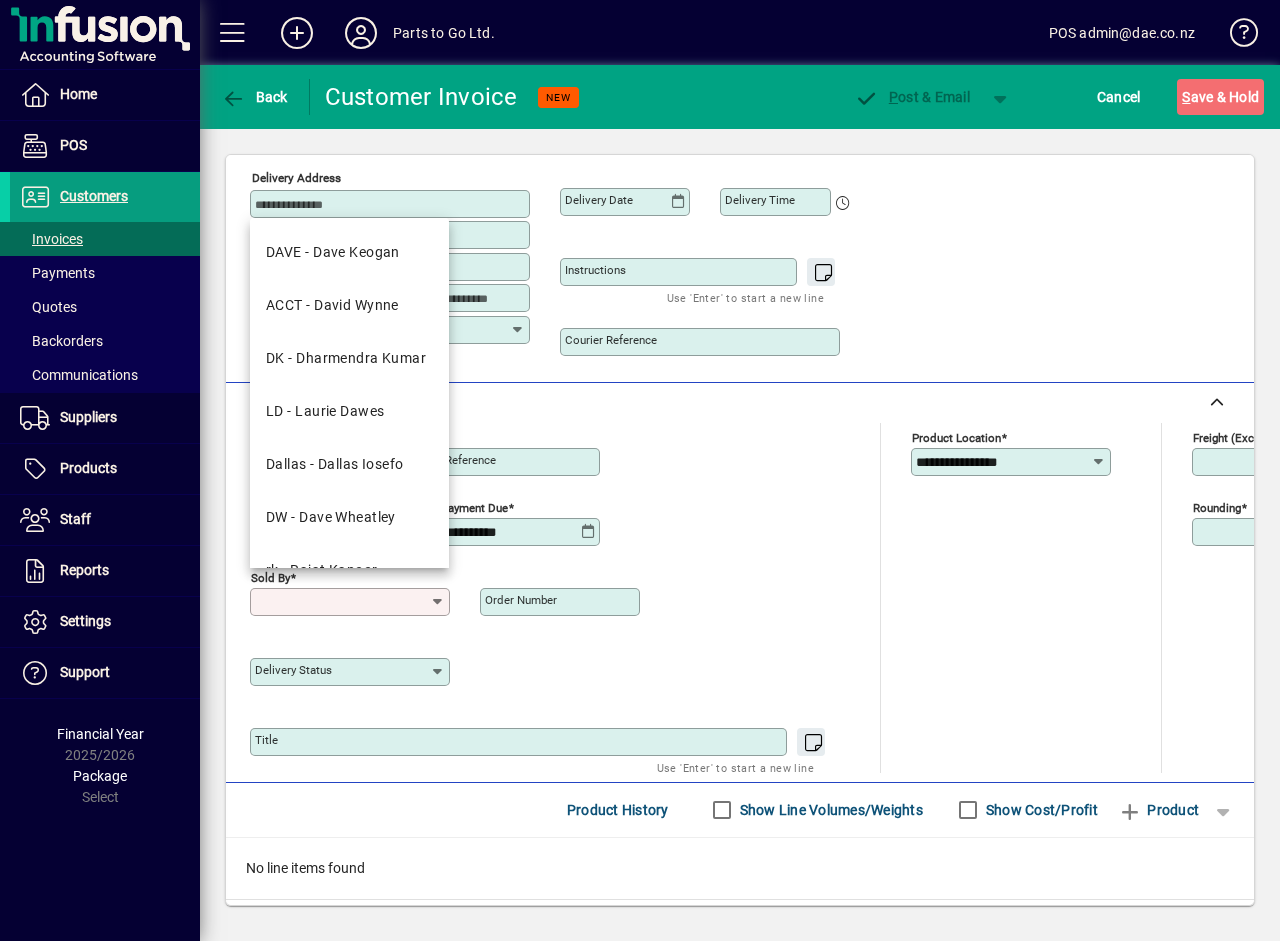 click on "Sold by" at bounding box center (342, 602) 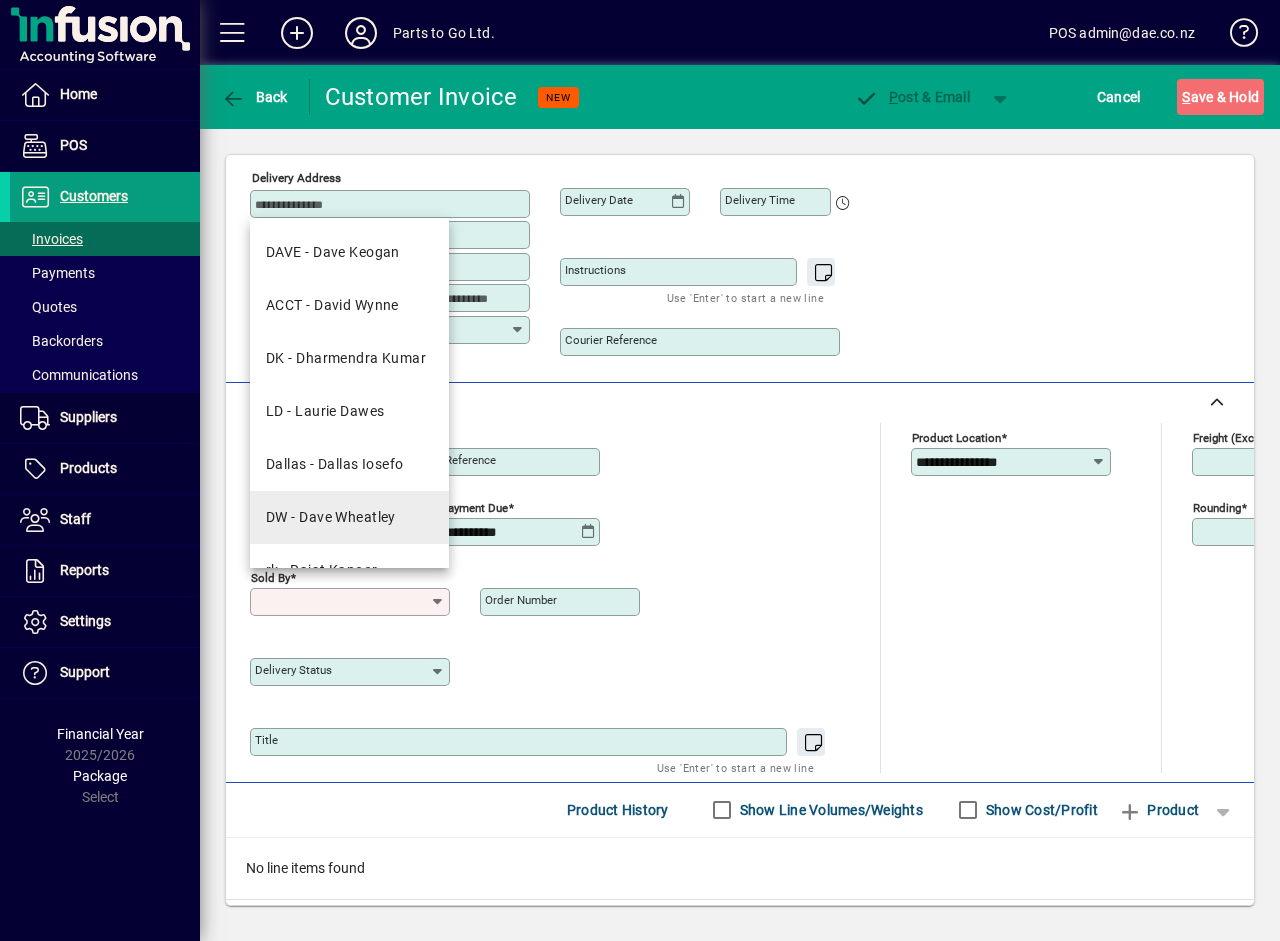 click on "DW - Dave Wheatley" at bounding box center (331, 517) 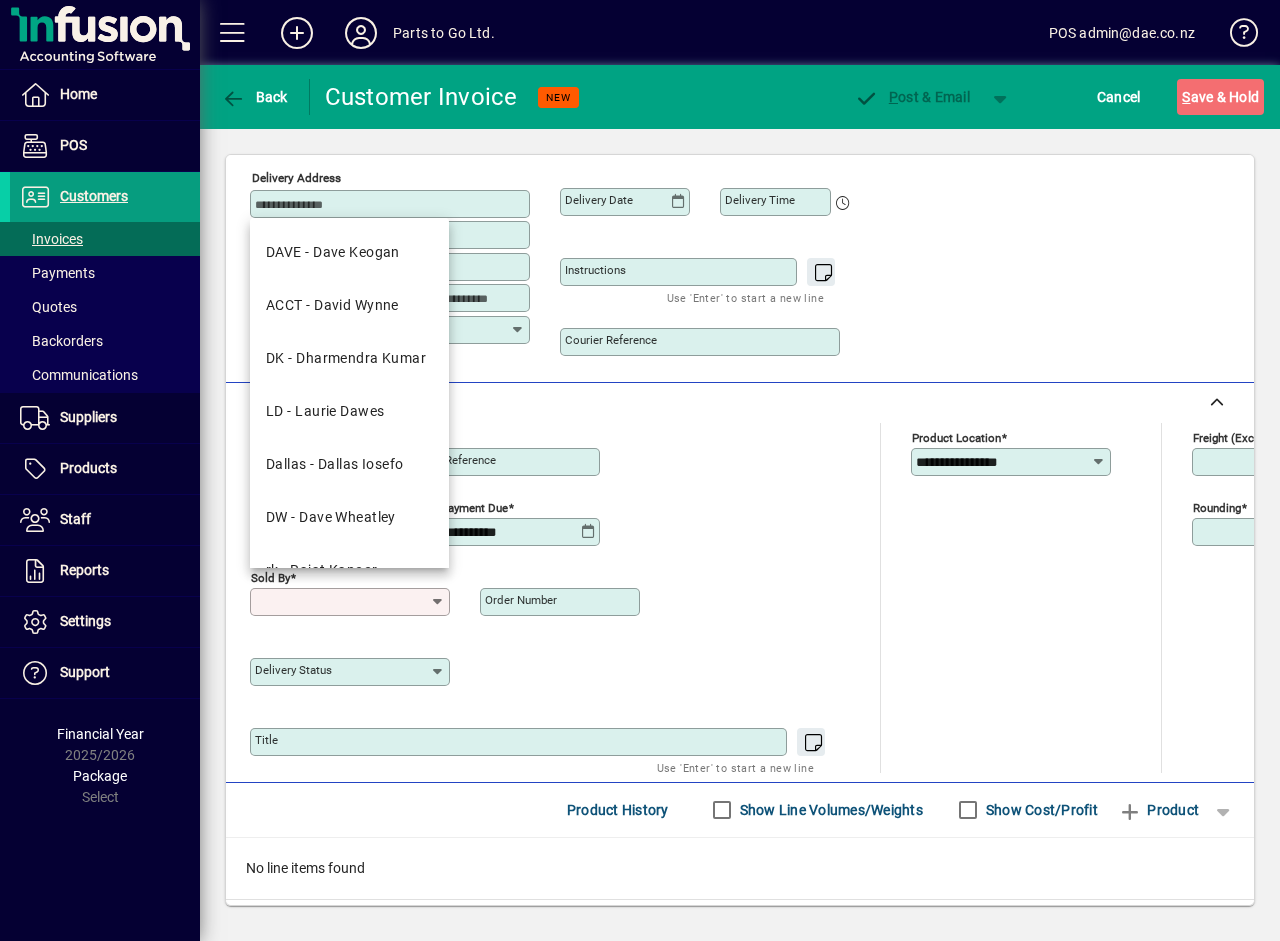 type on "**********" 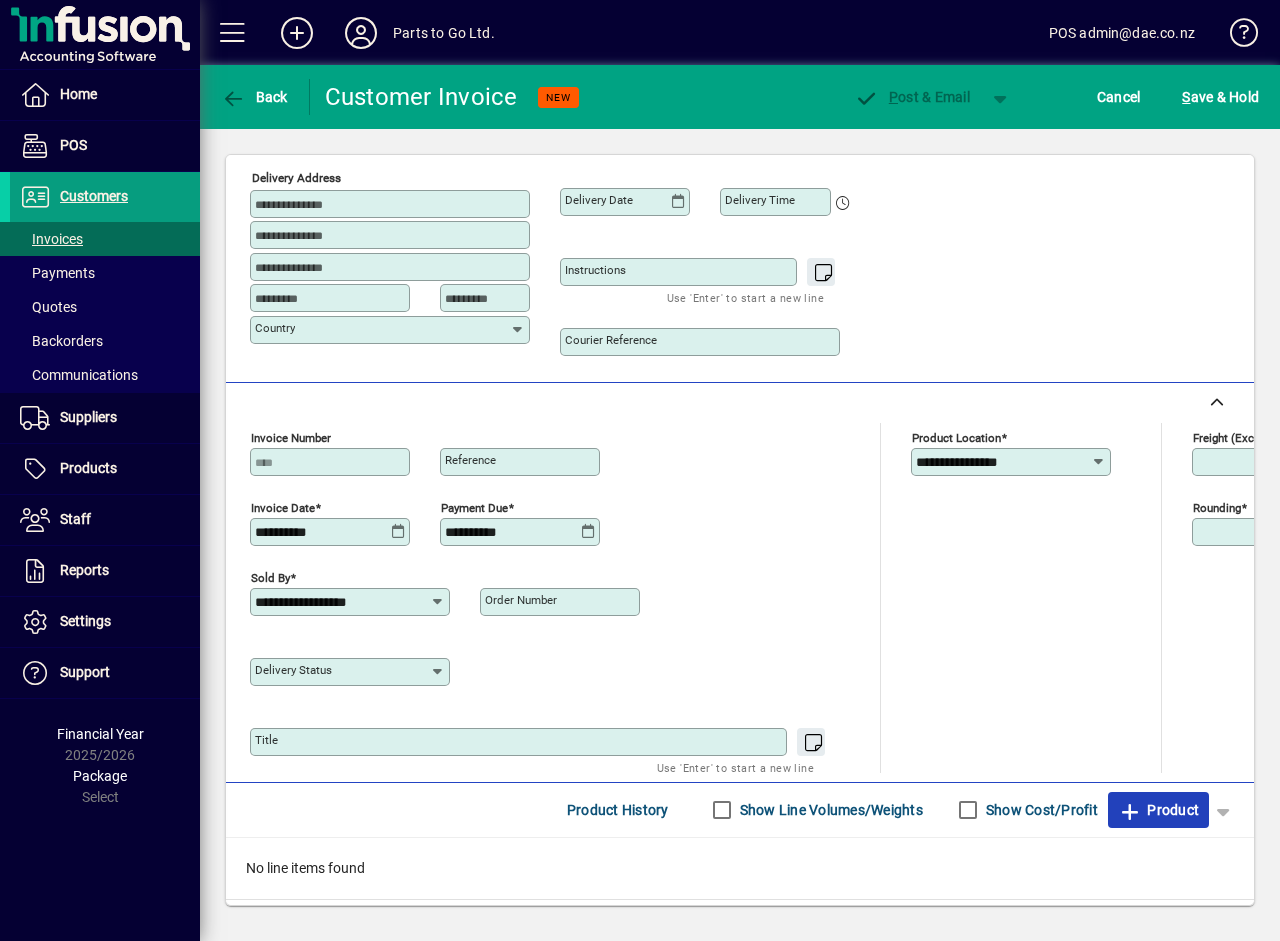 click on "Product" 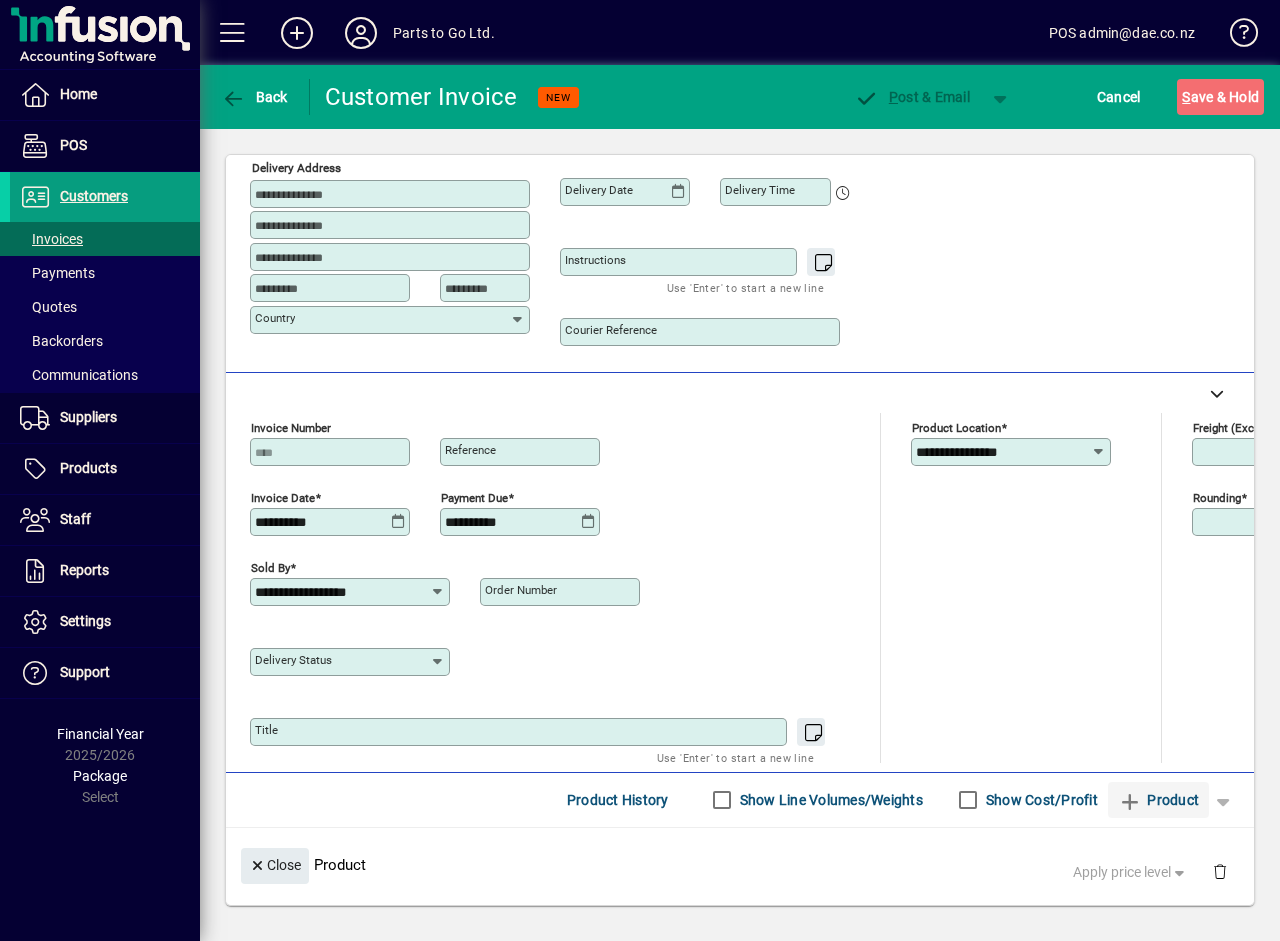 scroll, scrollTop: 0, scrollLeft: 0, axis: both 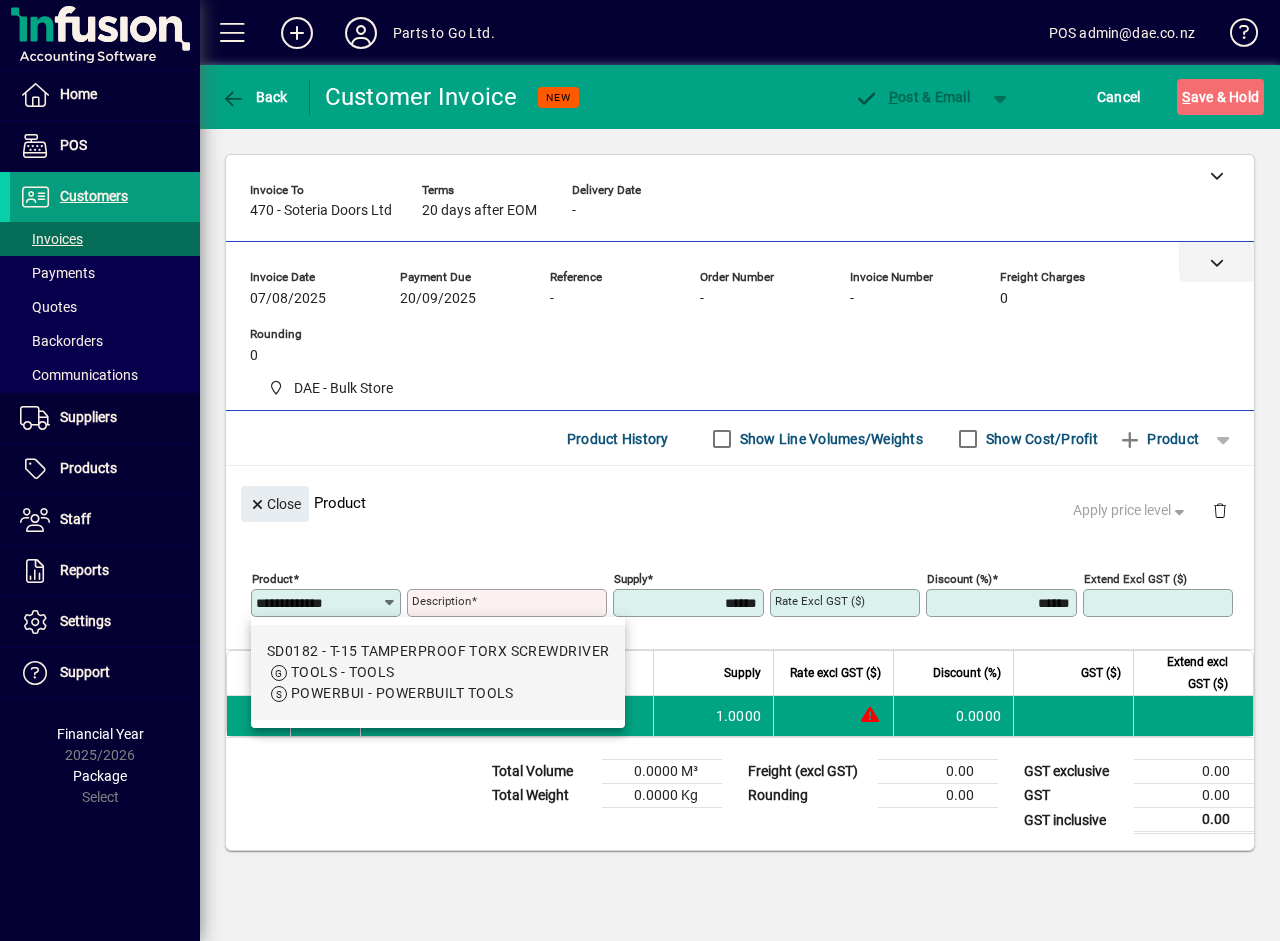 click 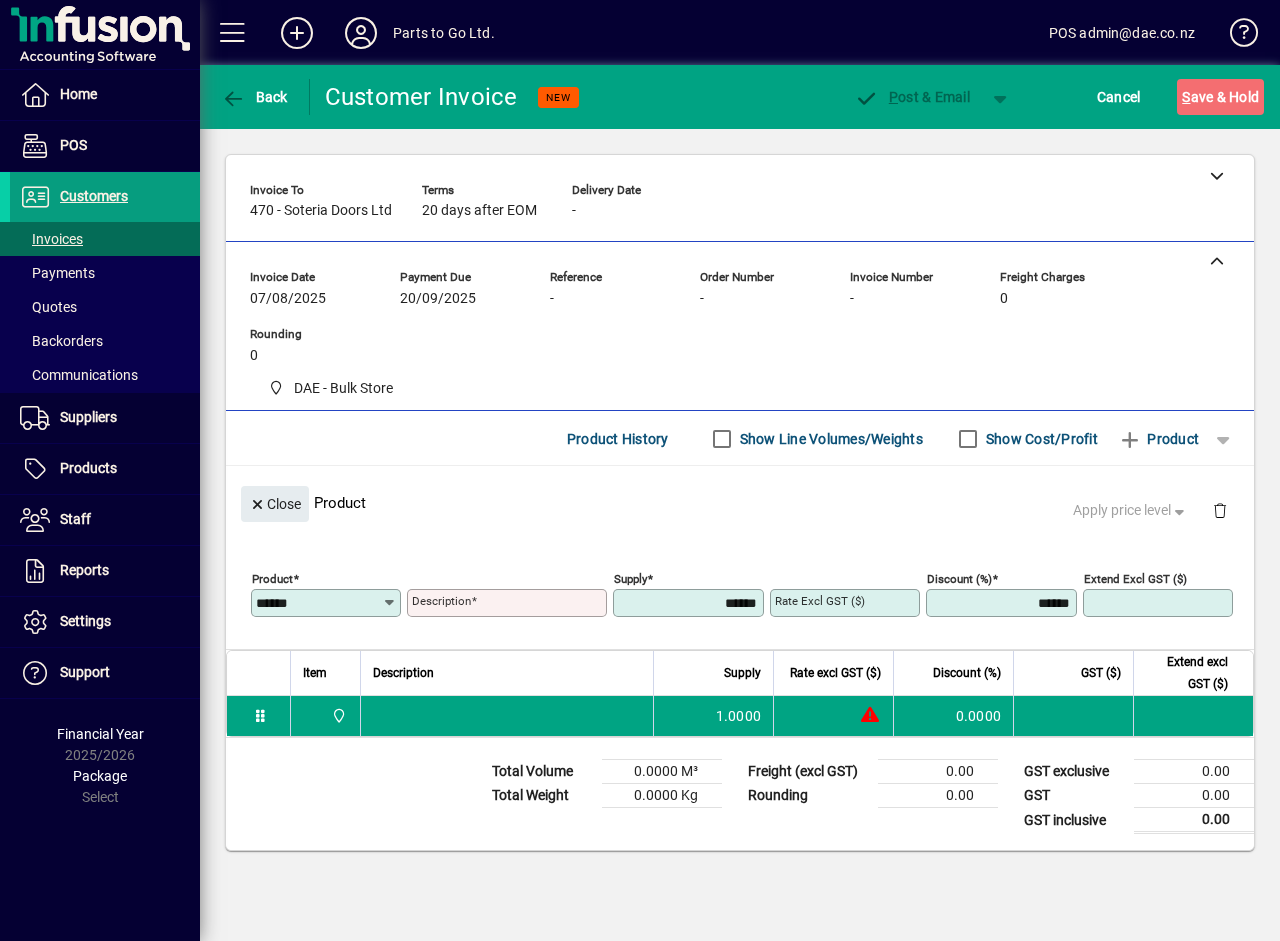type on "**********" 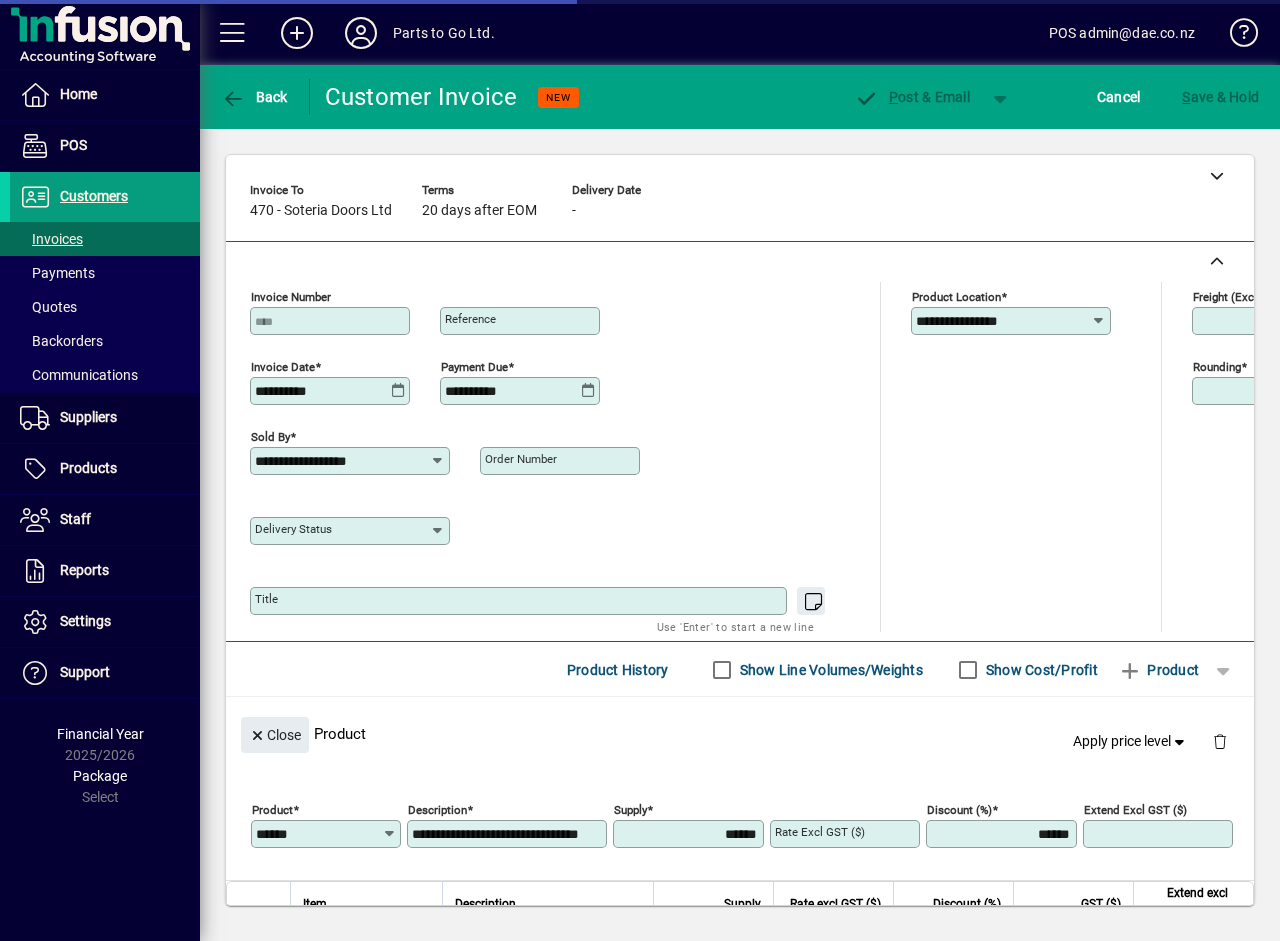 type on "*******" 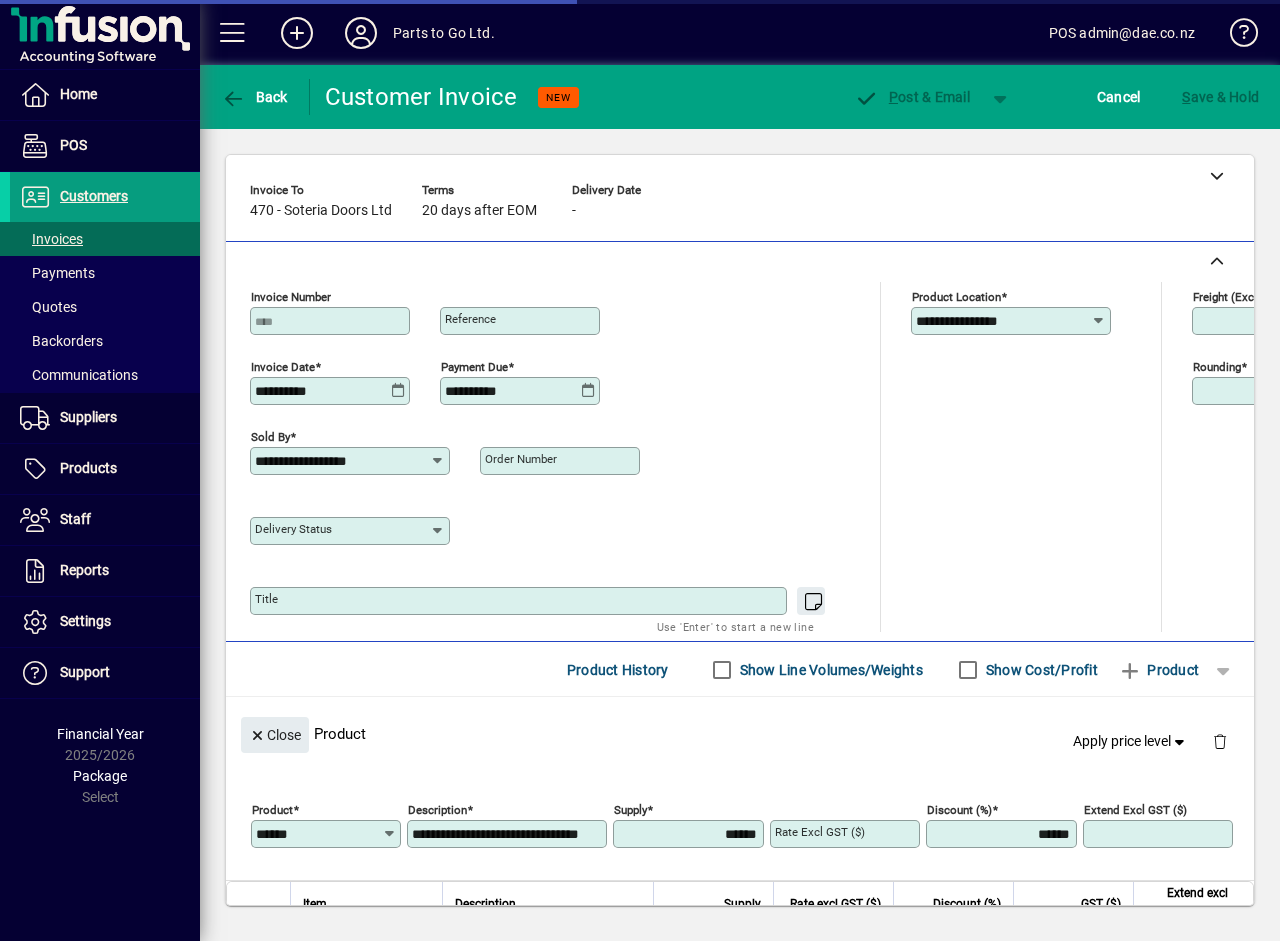 type on "*******" 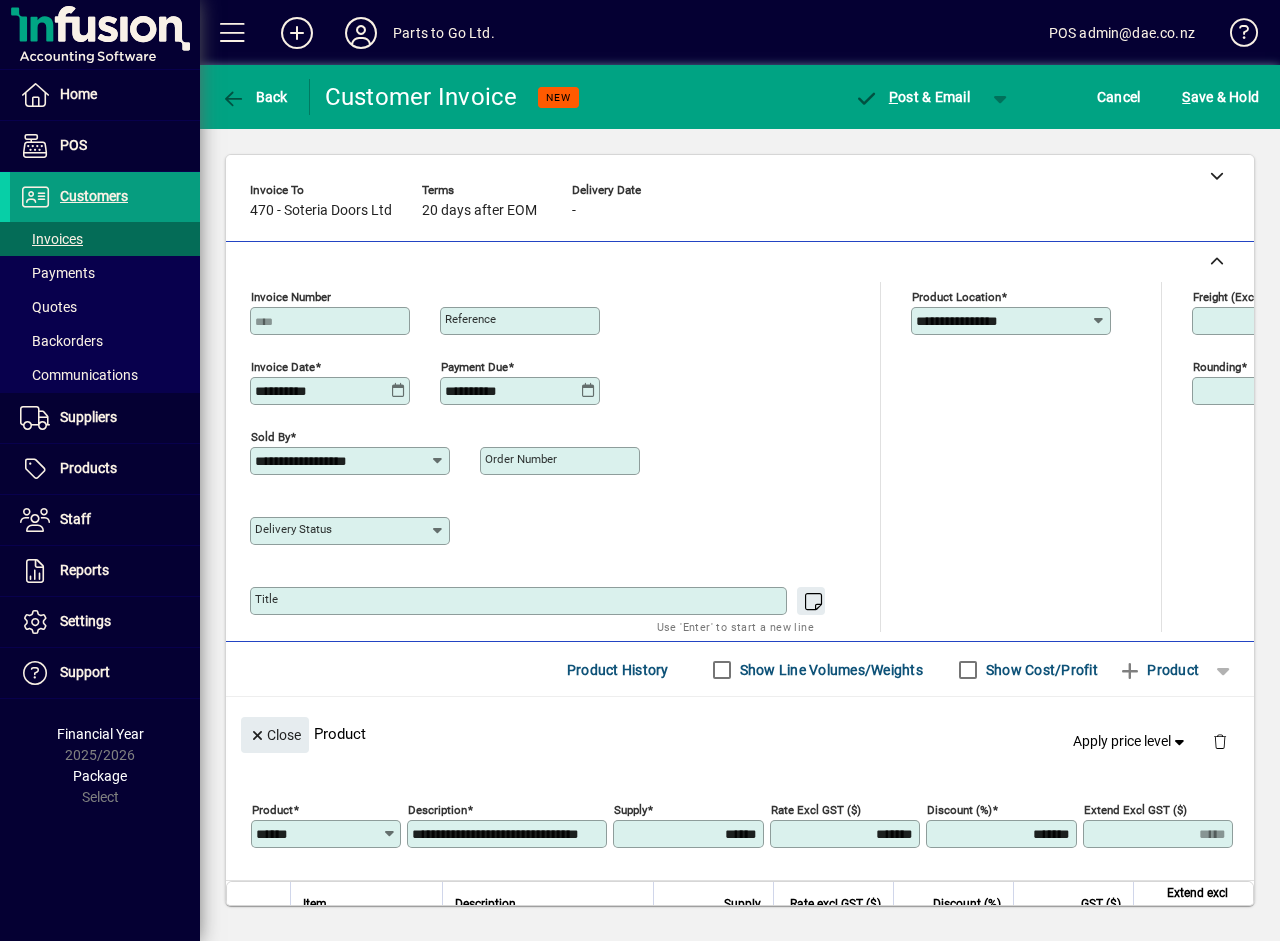 click on "Order number" at bounding box center (521, 459) 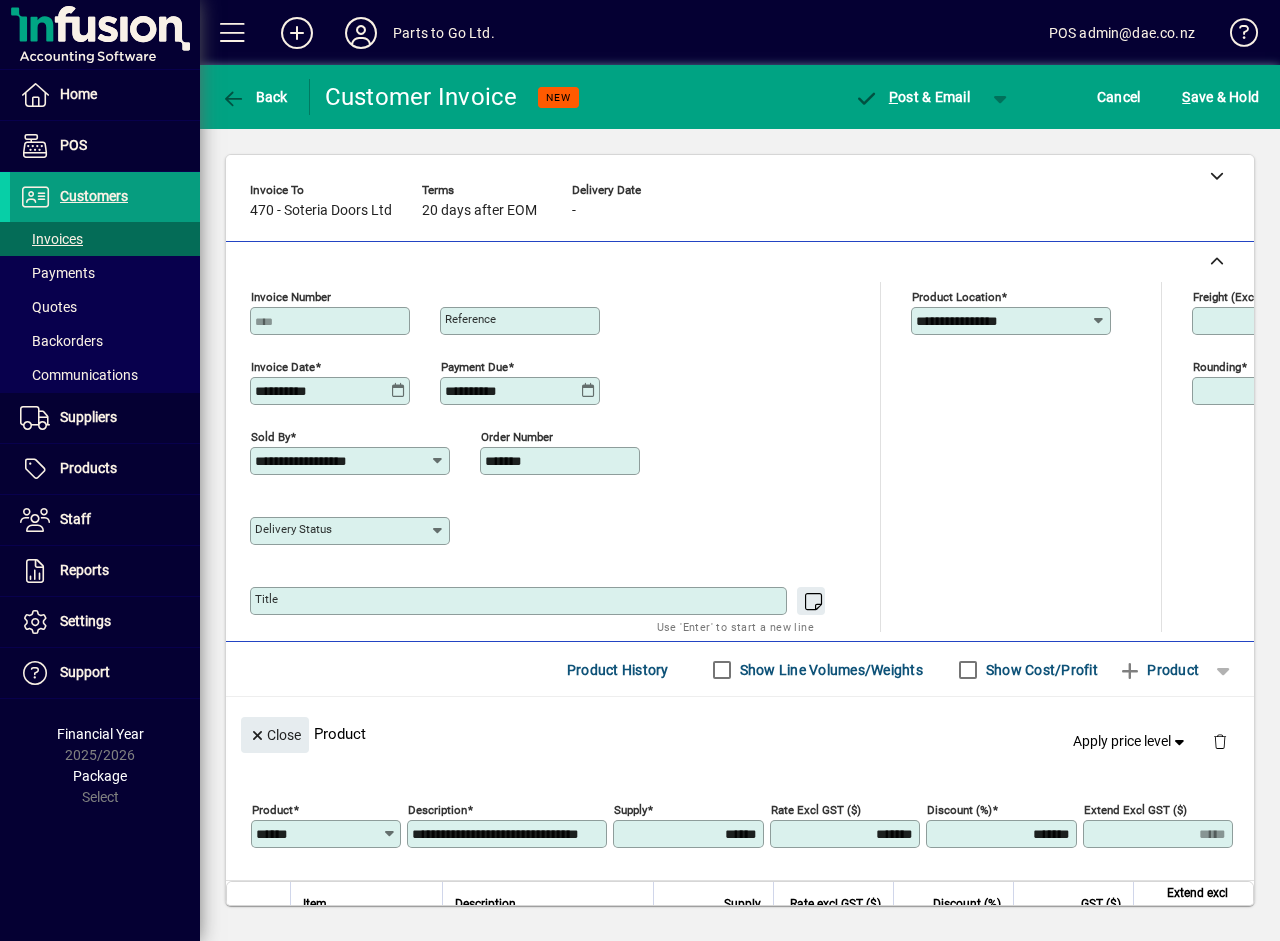 type on "*******" 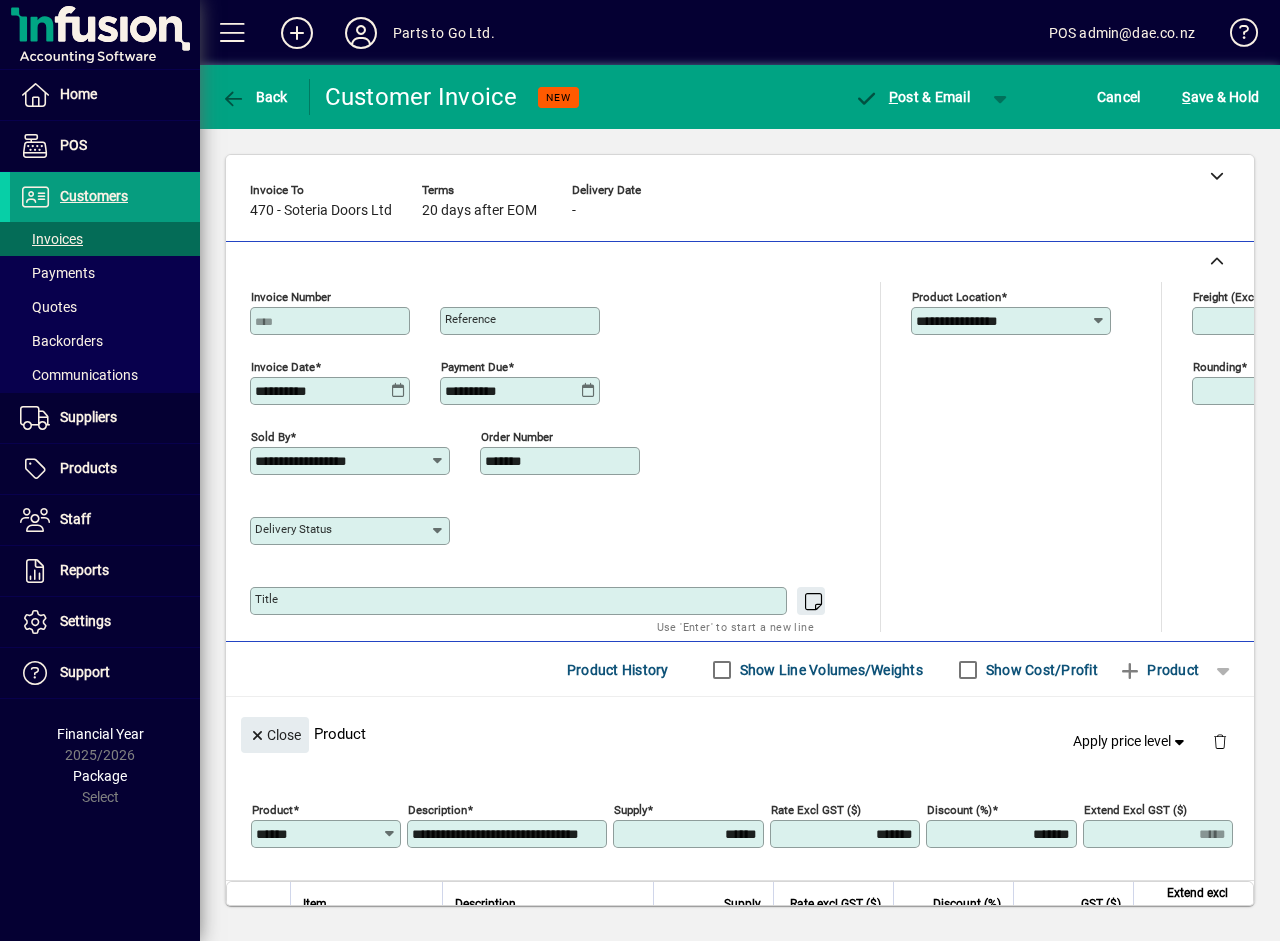 scroll, scrollTop: 176, scrollLeft: 0, axis: vertical 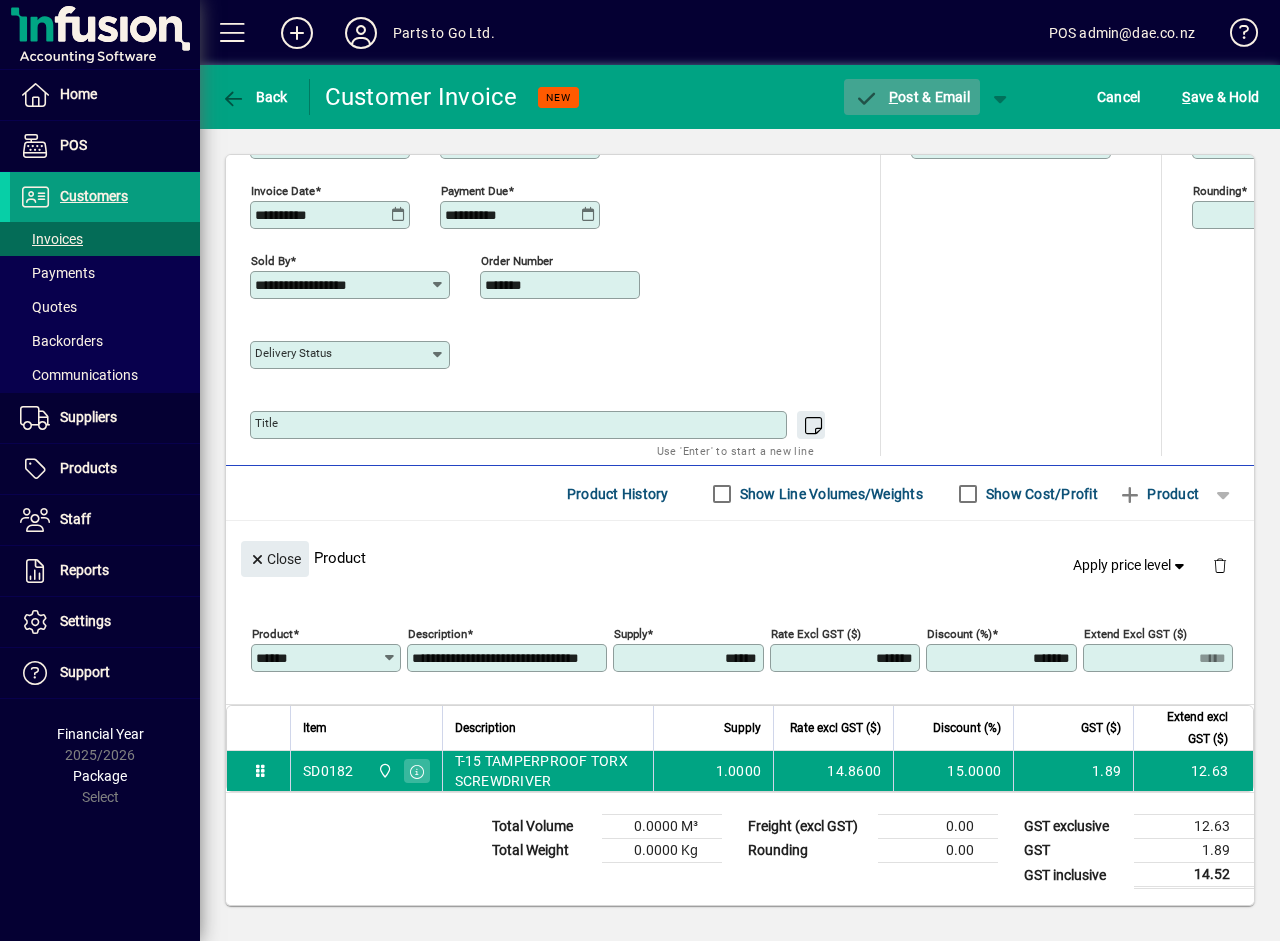 click on "P ost & Email" 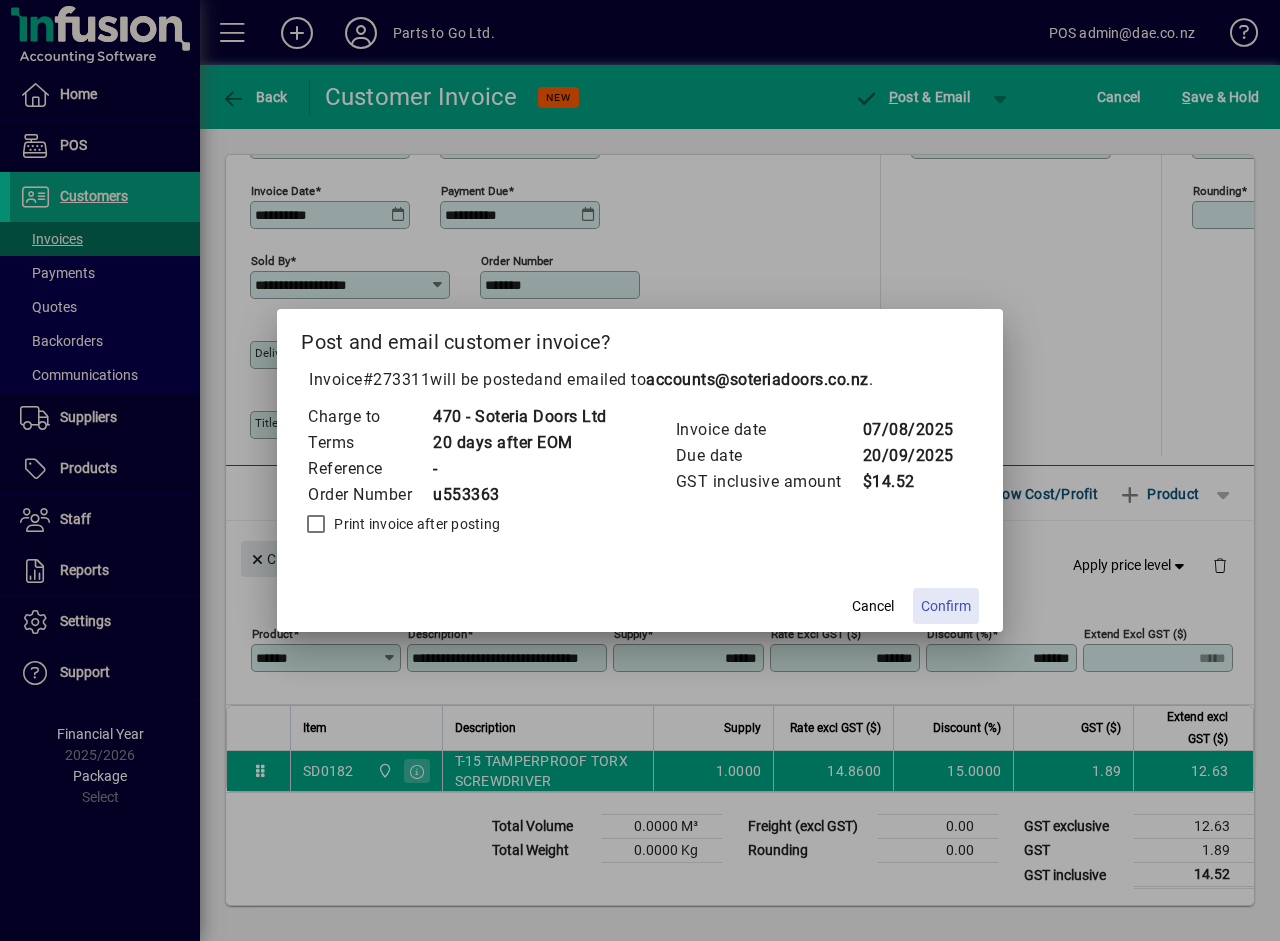 click on "Confirm" 